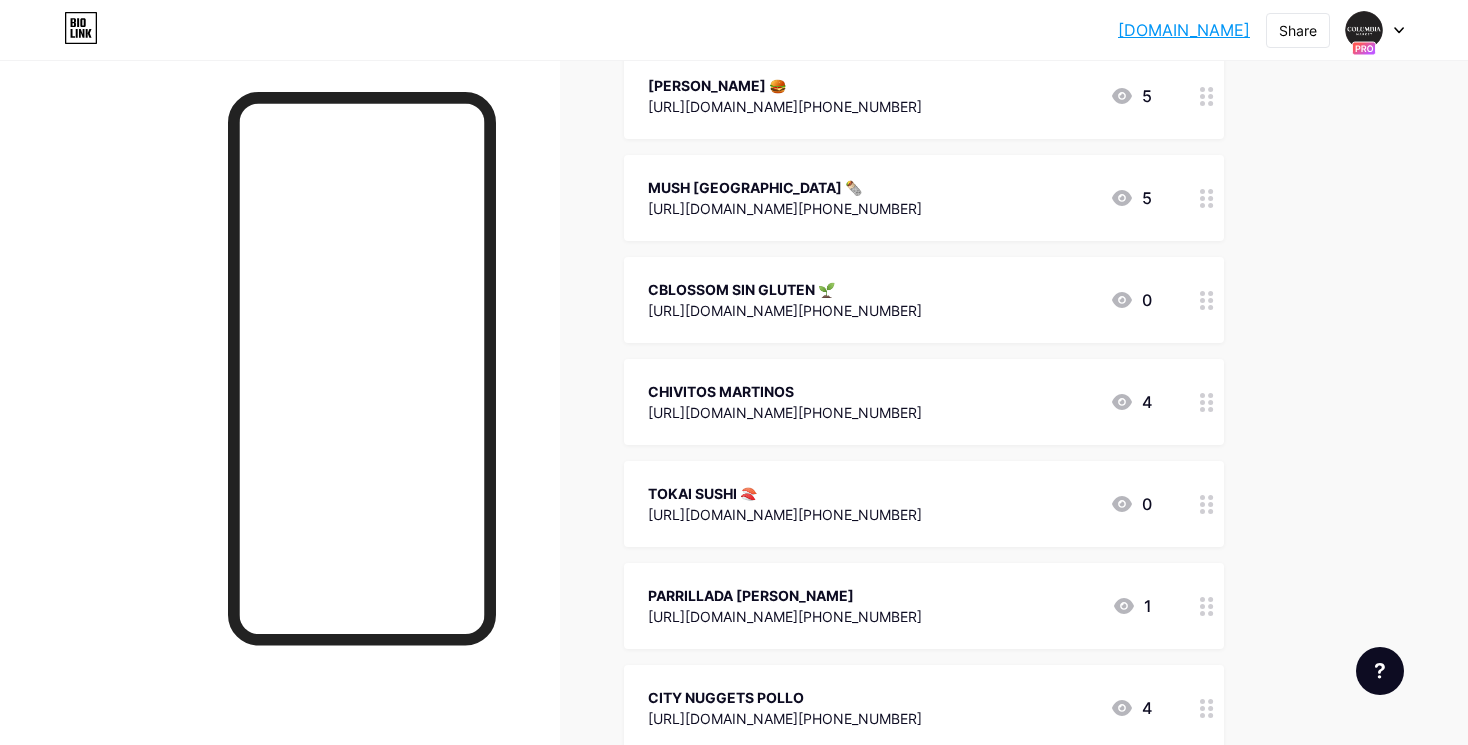 scroll, scrollTop: 1464, scrollLeft: 0, axis: vertical 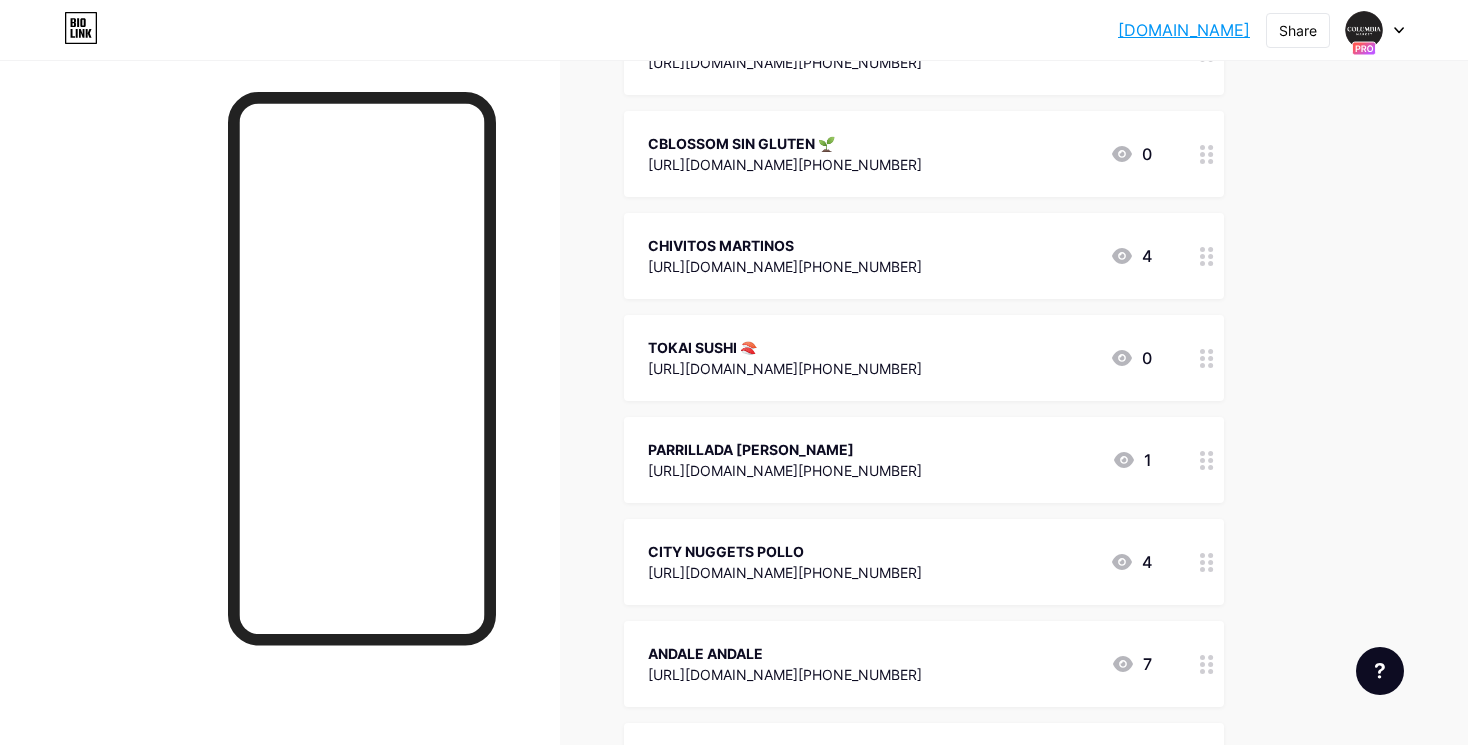 drag, startPoint x: 1062, startPoint y: 270, endPoint x: 1141, endPoint y: 277, distance: 79.30952 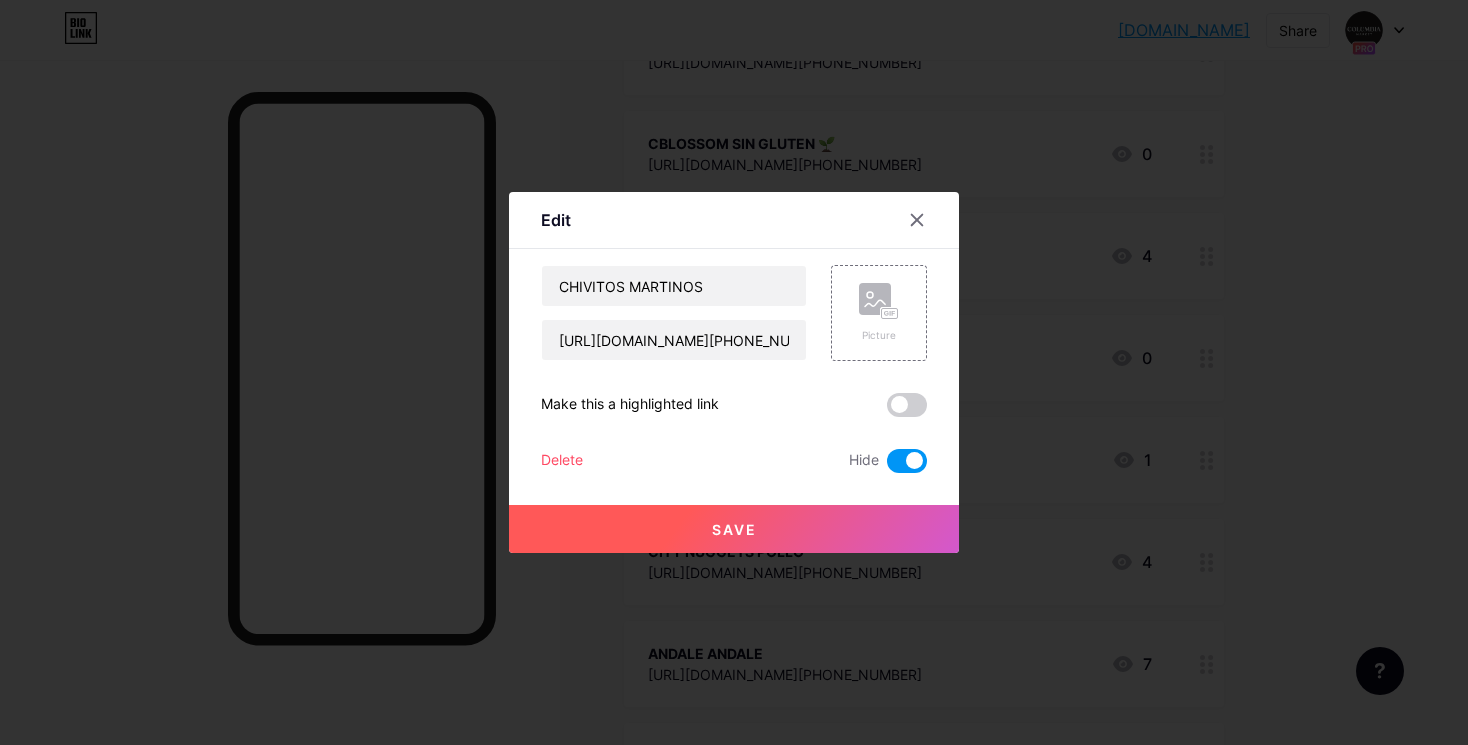 click on "Delete" at bounding box center (562, 461) 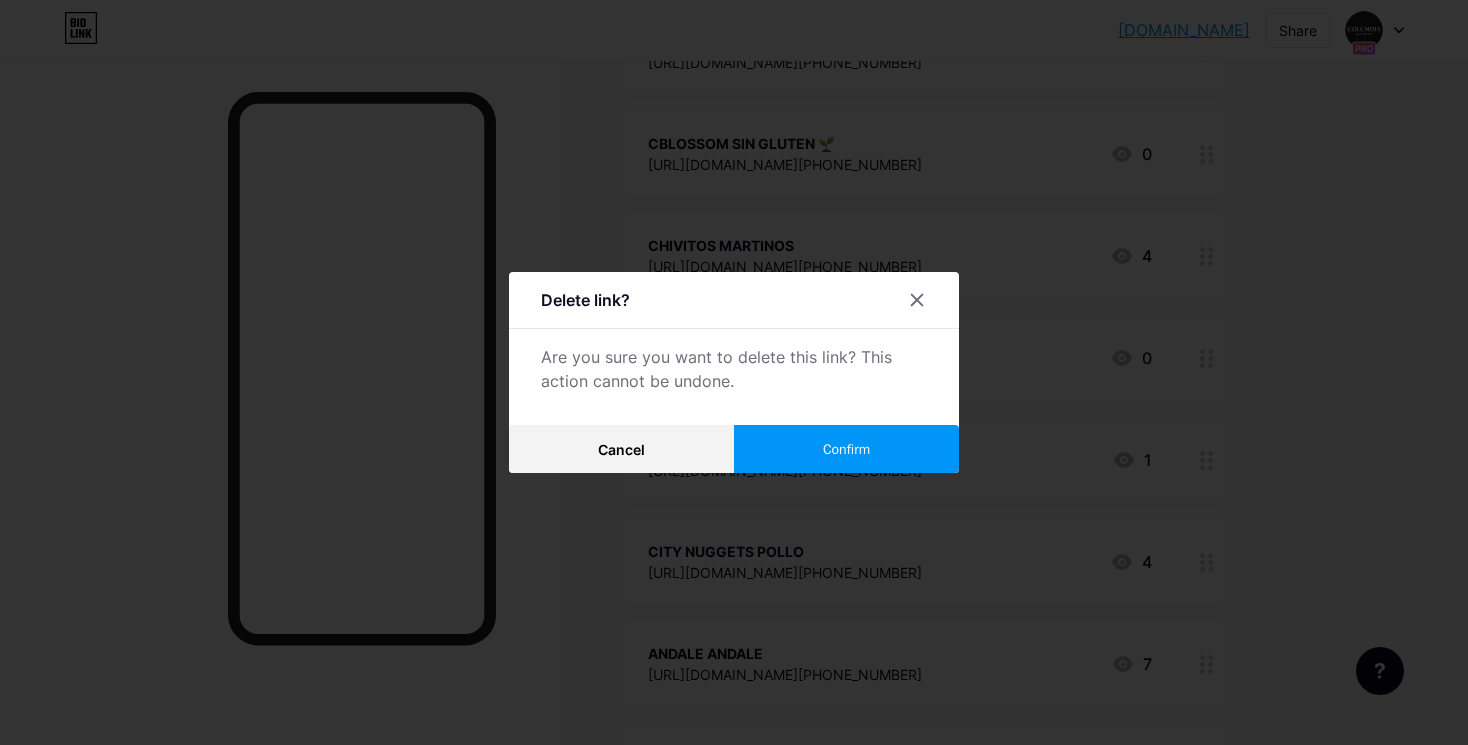 click on "Confirm" at bounding box center (846, 449) 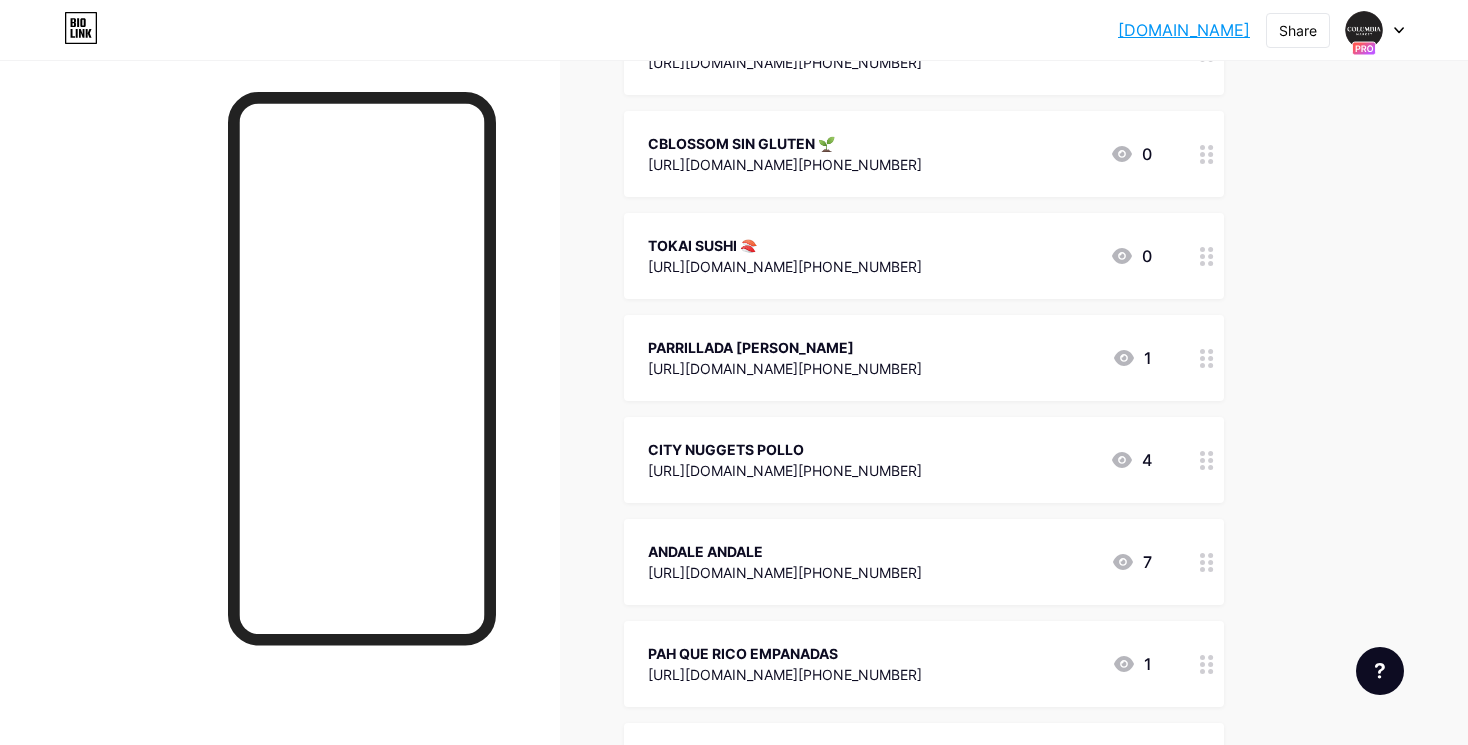 click on "PARRILLADA [PERSON_NAME]" at bounding box center [785, 347] 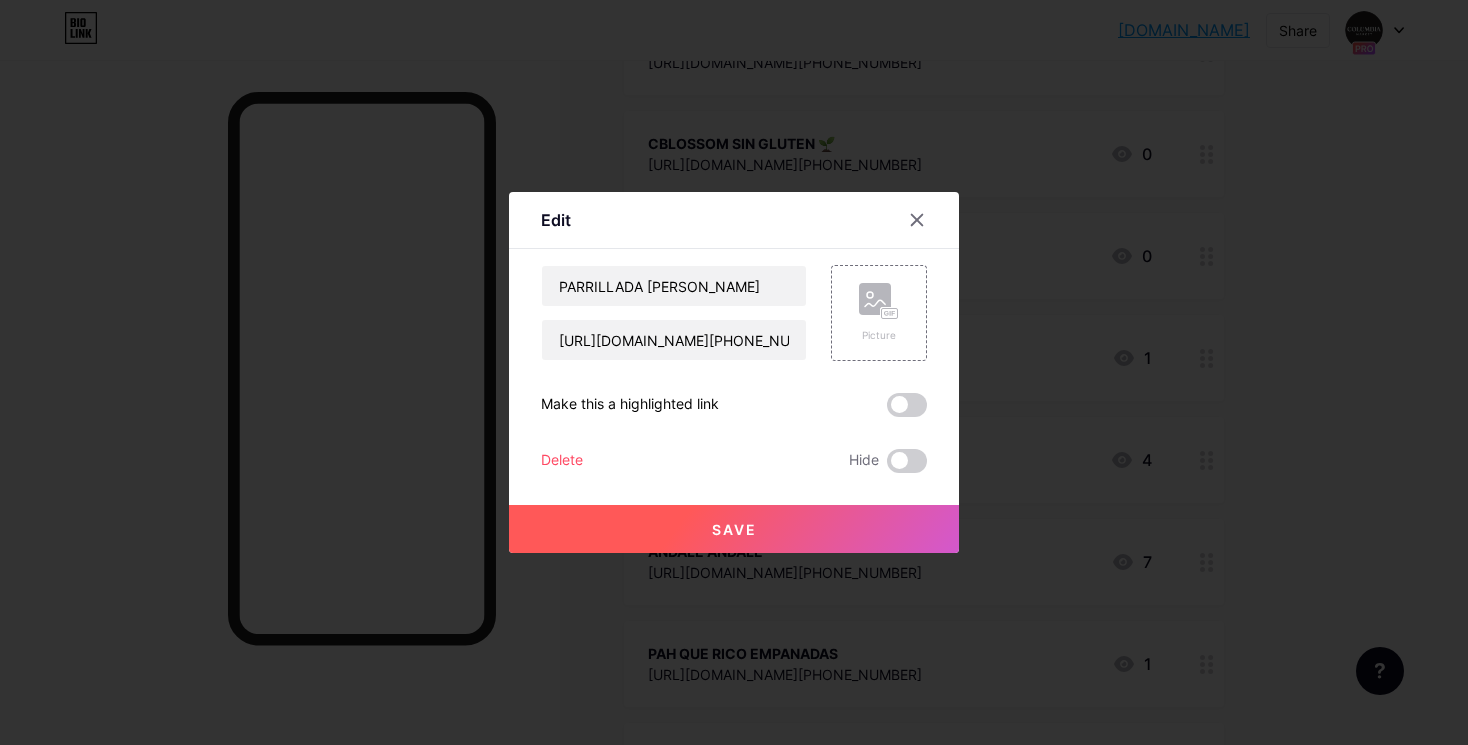 click on "PARRILLADA [PERSON_NAME]     [URL][DOMAIN_NAME][PHONE_NUMBER]" at bounding box center (674, 313) 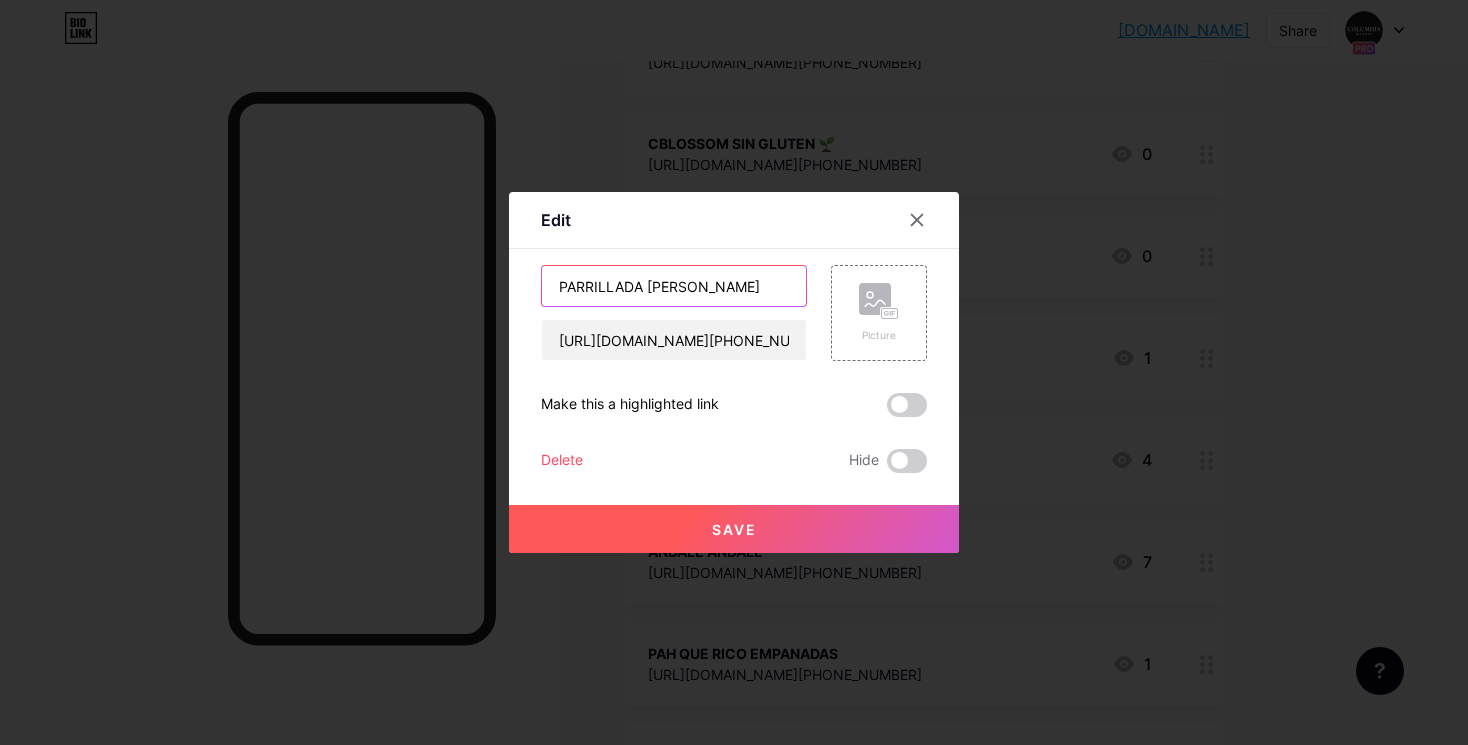 click on "PARRILLADA [PERSON_NAME]" at bounding box center [674, 286] 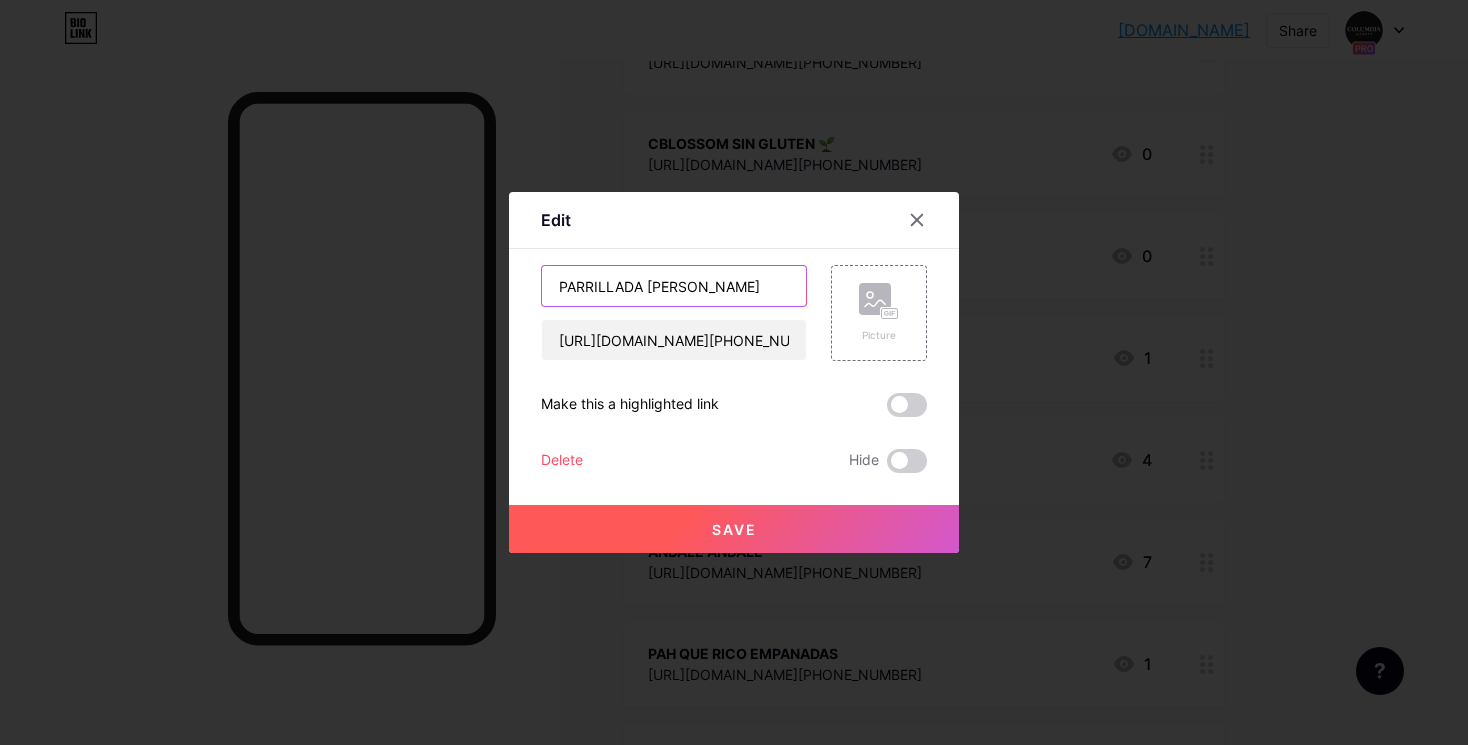 paste on "🥩" 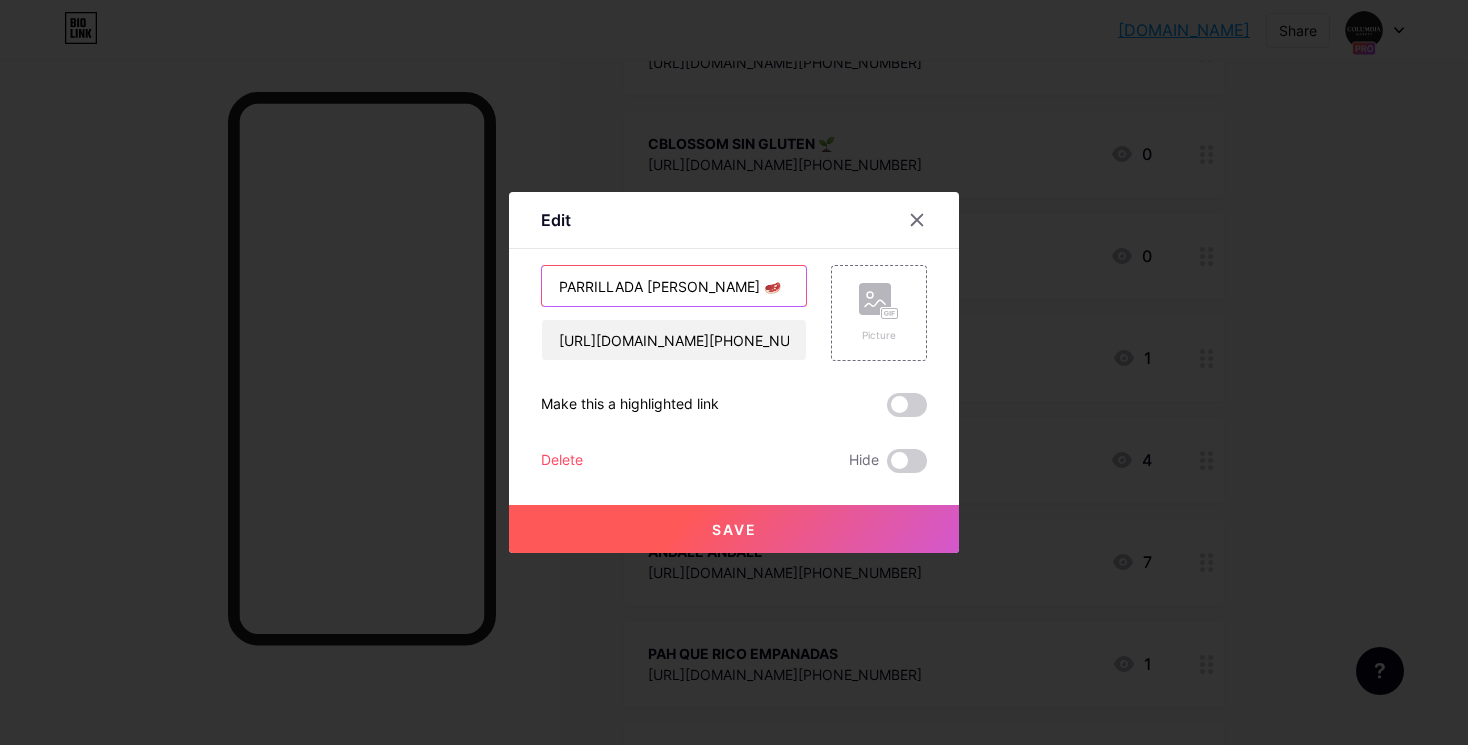 type on "PARRILLADA [PERSON_NAME] 🥩" 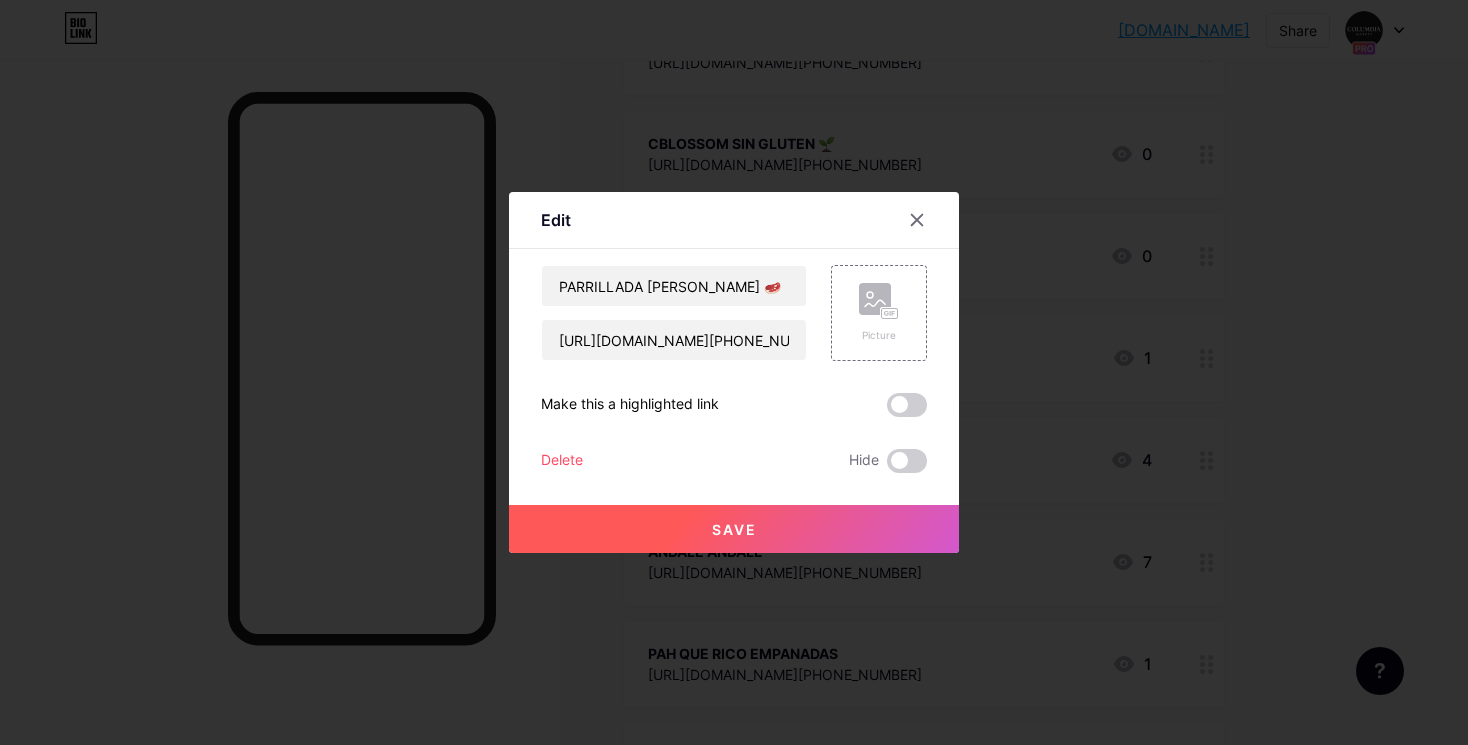 click on "Save" at bounding box center (734, 529) 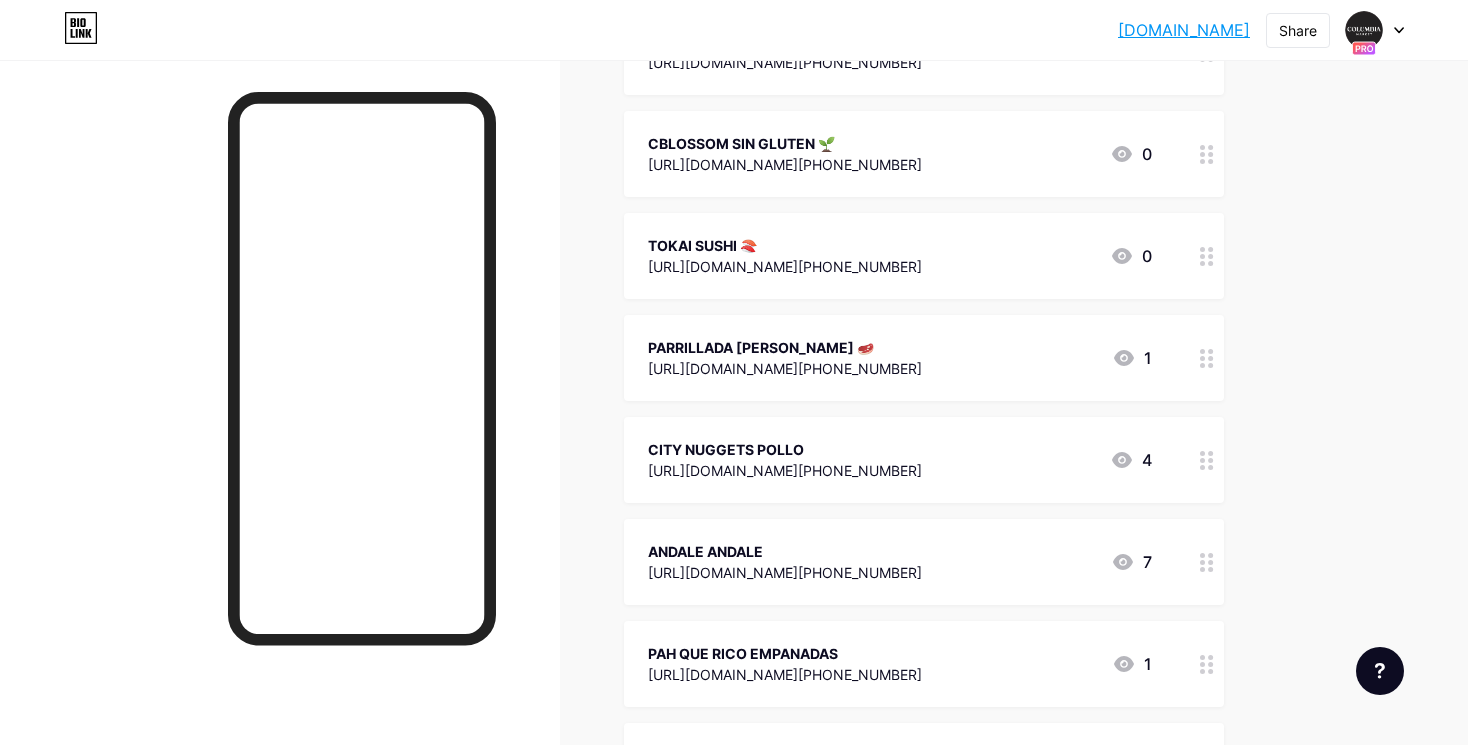 scroll, scrollTop: 1515, scrollLeft: 0, axis: vertical 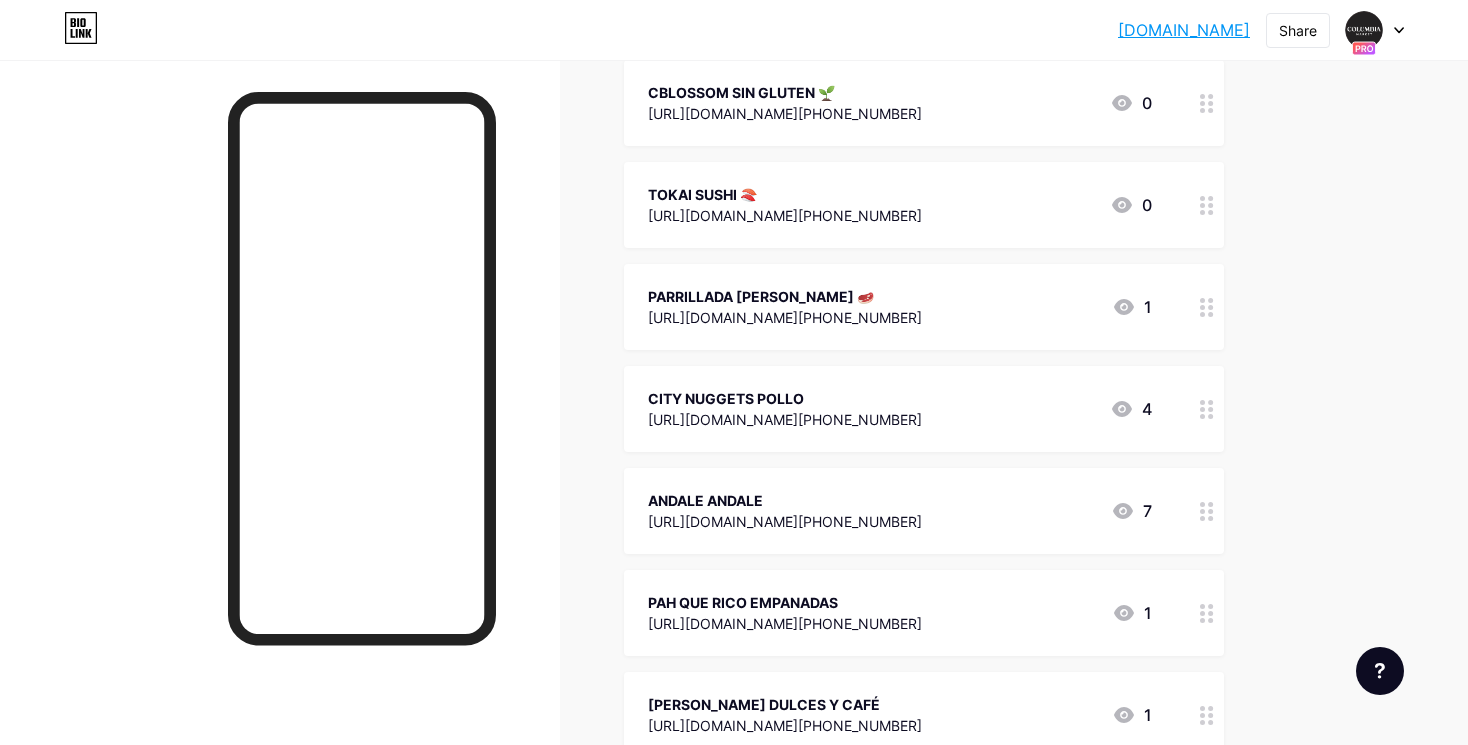 click on "CITY NUGGETS POLLO" at bounding box center [785, 398] 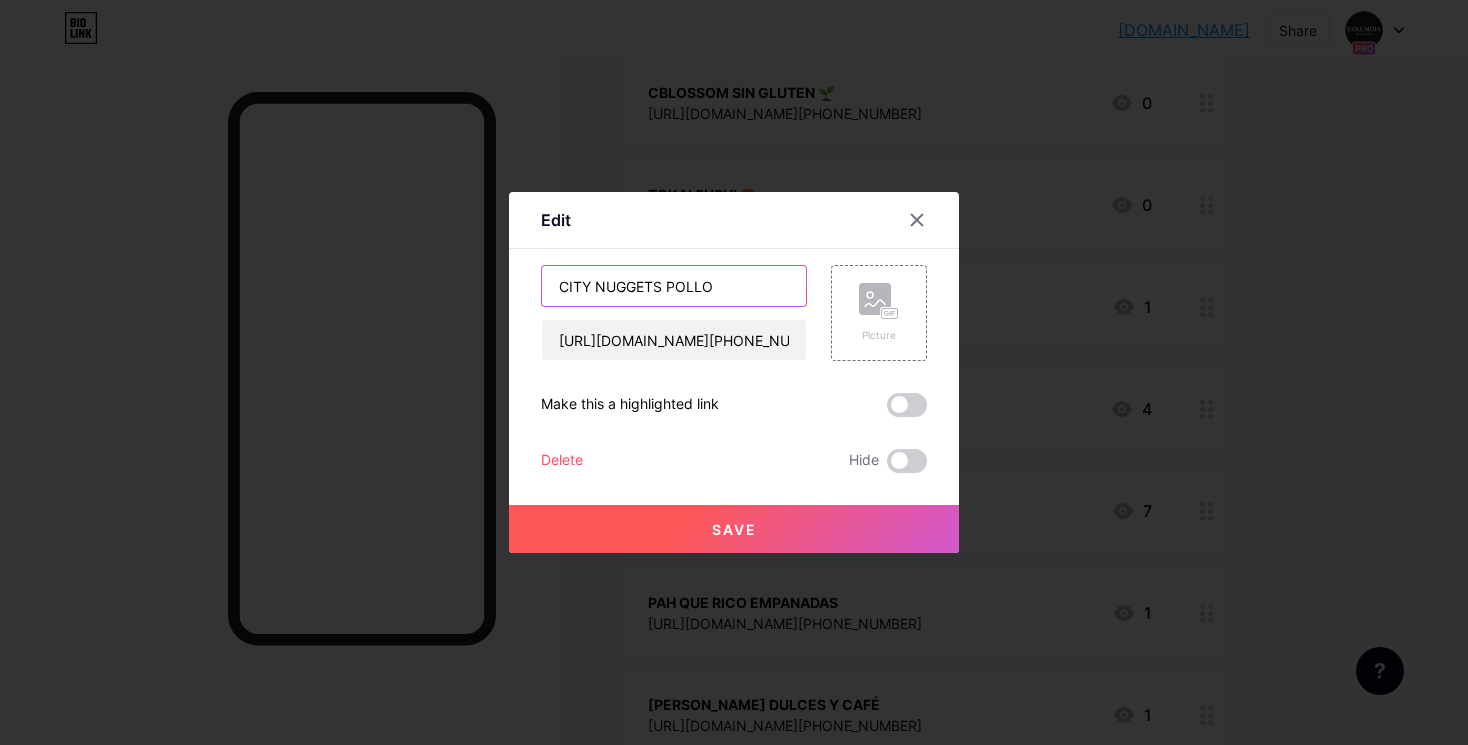 click on "CITY NUGGETS POLLO" at bounding box center [674, 286] 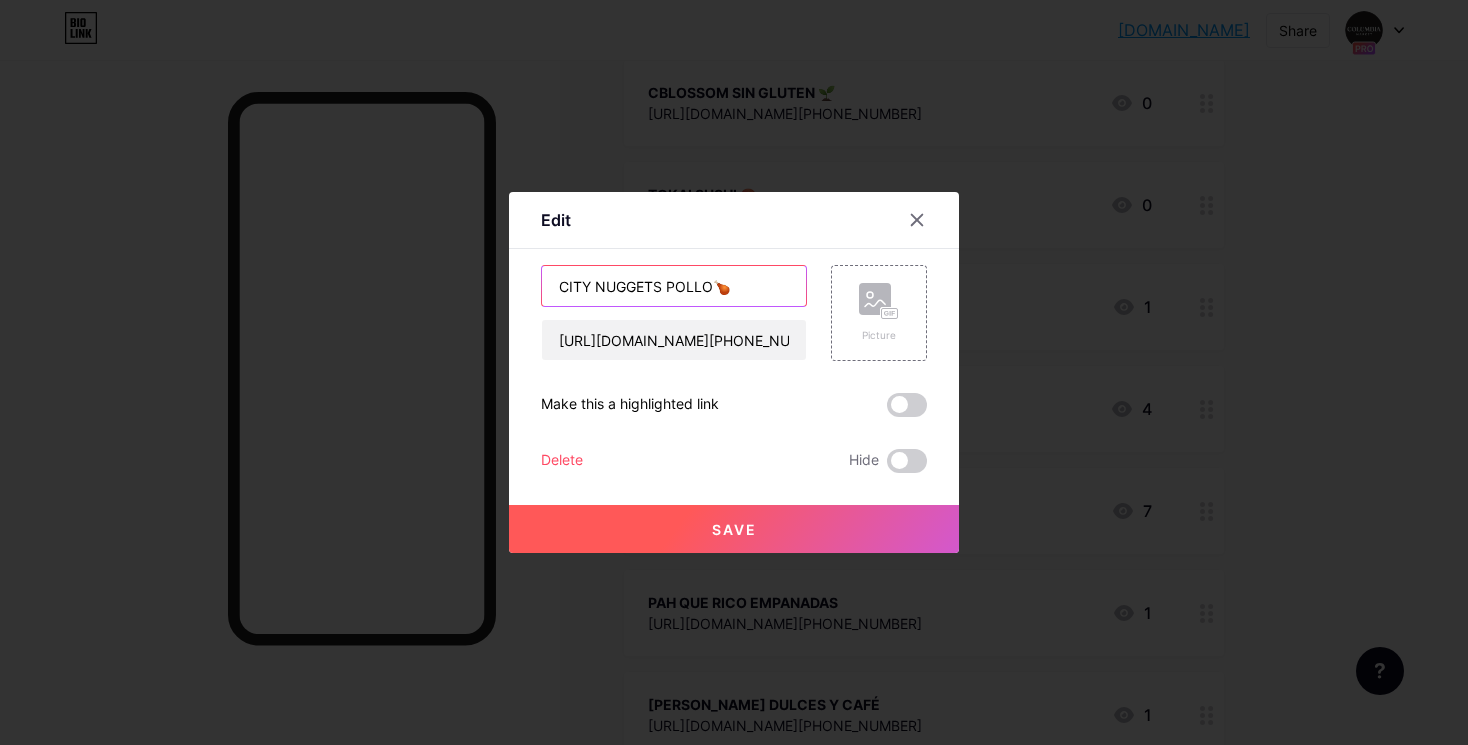 click on "CITY NUGGETS POLLO🍗" at bounding box center (674, 286) 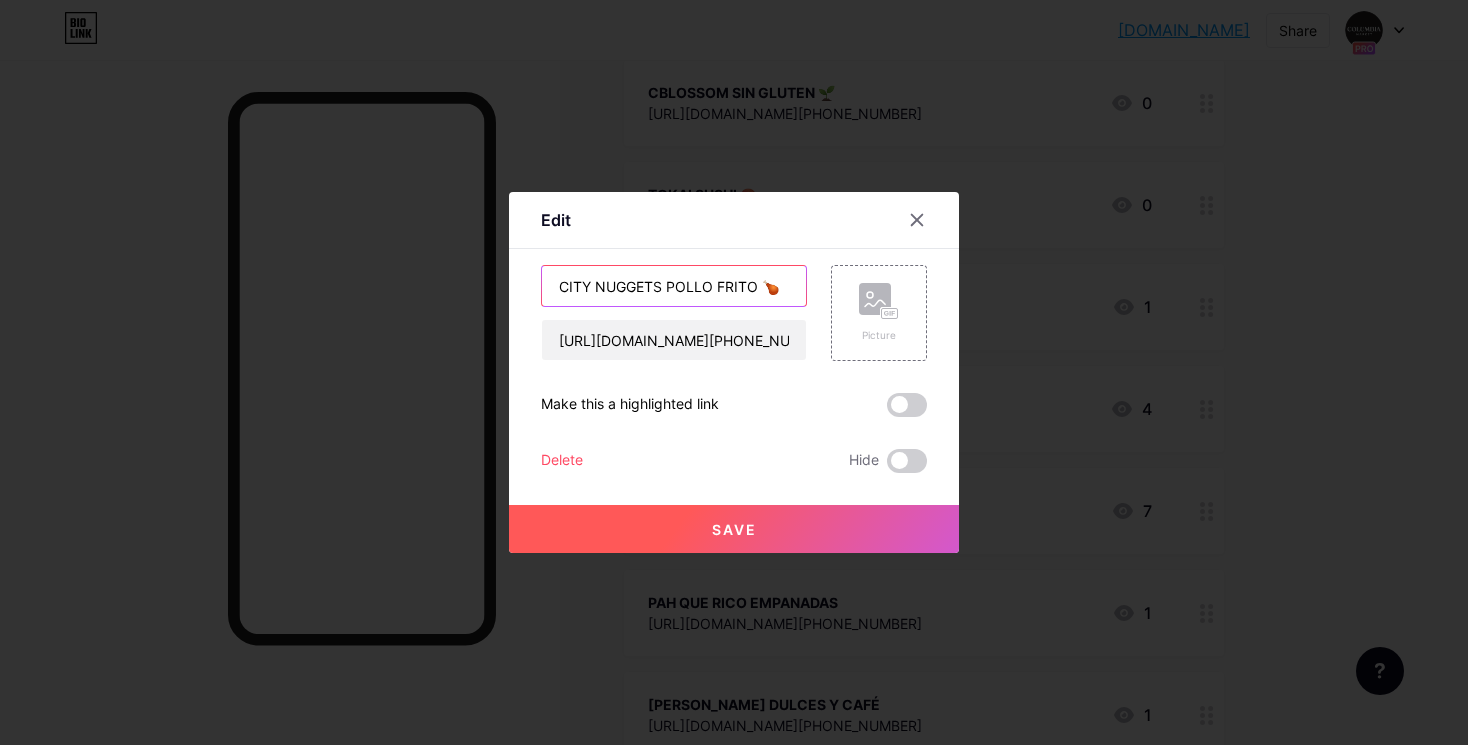type on "CITY NUGGETS POLLO FRITO 🍗" 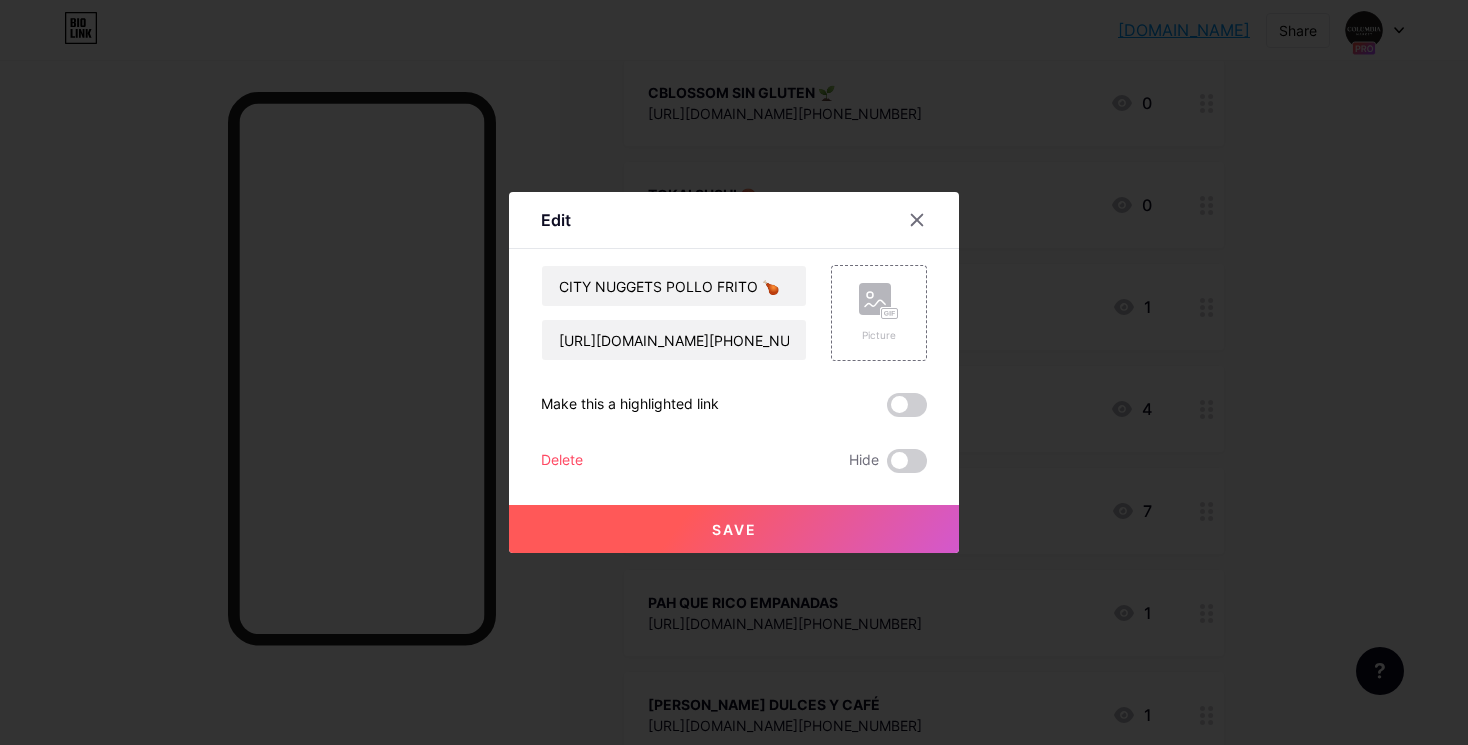 click on "Save" at bounding box center [734, 529] 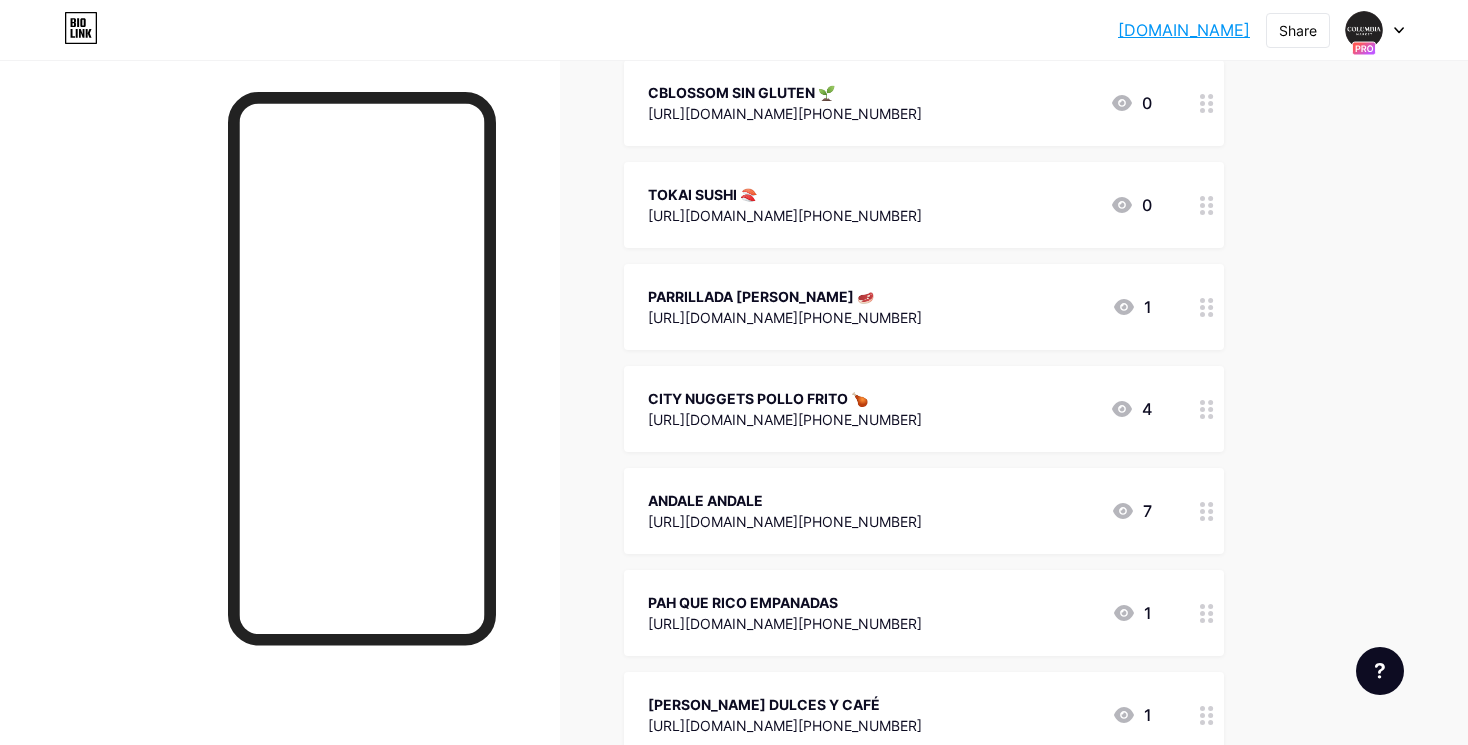 scroll, scrollTop: 1749, scrollLeft: 0, axis: vertical 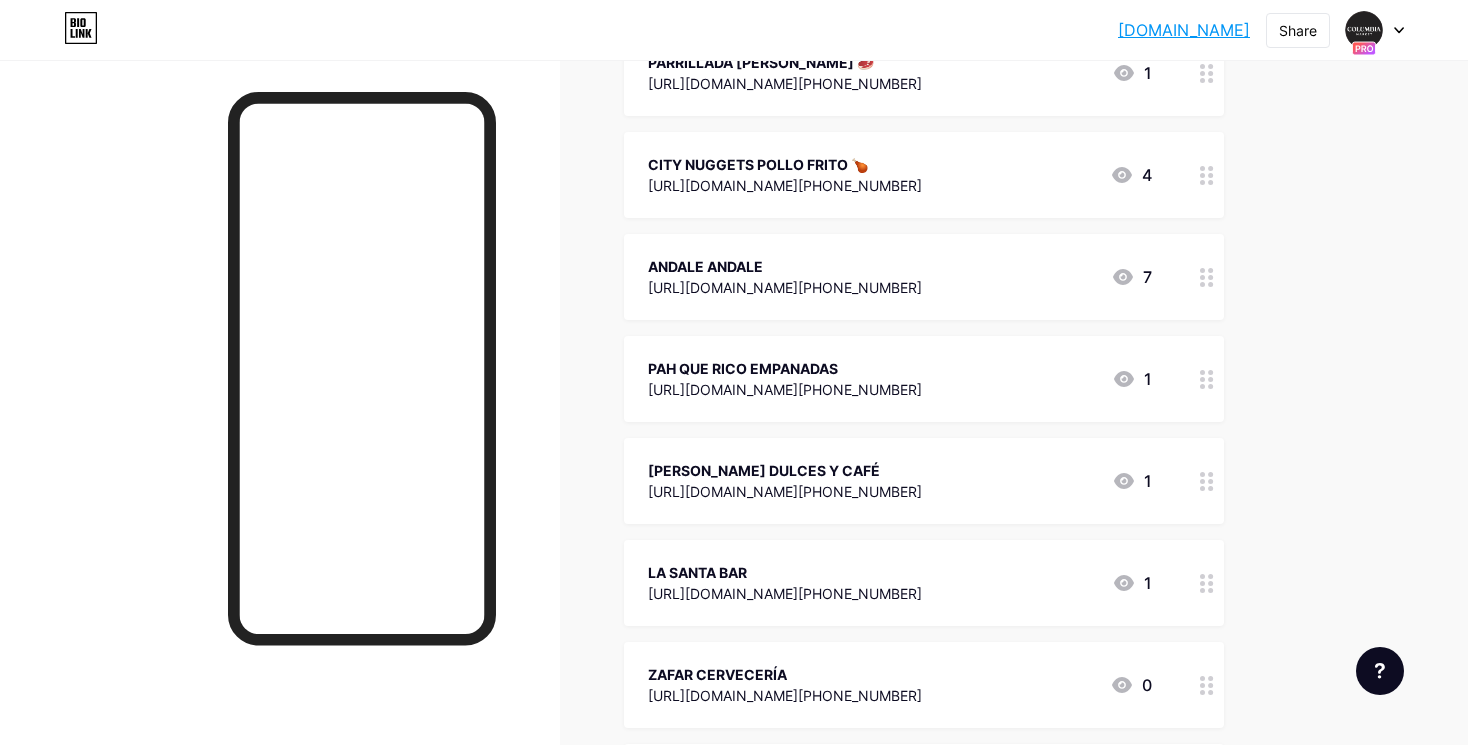 click on "columbiamarket....   [DOMAIN_NAME]   Share                     Switch accounts     Columbia Market   [DOMAIN_NAME]/[GEOGRAPHIC_DATA]       [GEOGRAPHIC_DATA][PERSON_NAME] Pizza   [DOMAIN_NAME]/[GEOGRAPHIC_DATA] MARKET   [DOMAIN_NAME]/[GEOGRAPHIC_DATA]     + Add a new page        Account settings   Logout   Link Copied
Links
Posts
Design
Subscribers
NEW
Stats
Settings       + ADD LINK     + ADD EMBED
+ Add header
¡12 restaurantes en un solo lugar!
CONTACTO ⬇
📍¿CÓMO LLEGAR?
[URL][DOMAIN_NAME]
7
🍔 VER MENÚ
[URL][DOMAIN_NAME]
7
🎙VER PRÓXIMOS EVENTOS
4" at bounding box center (734, -224) 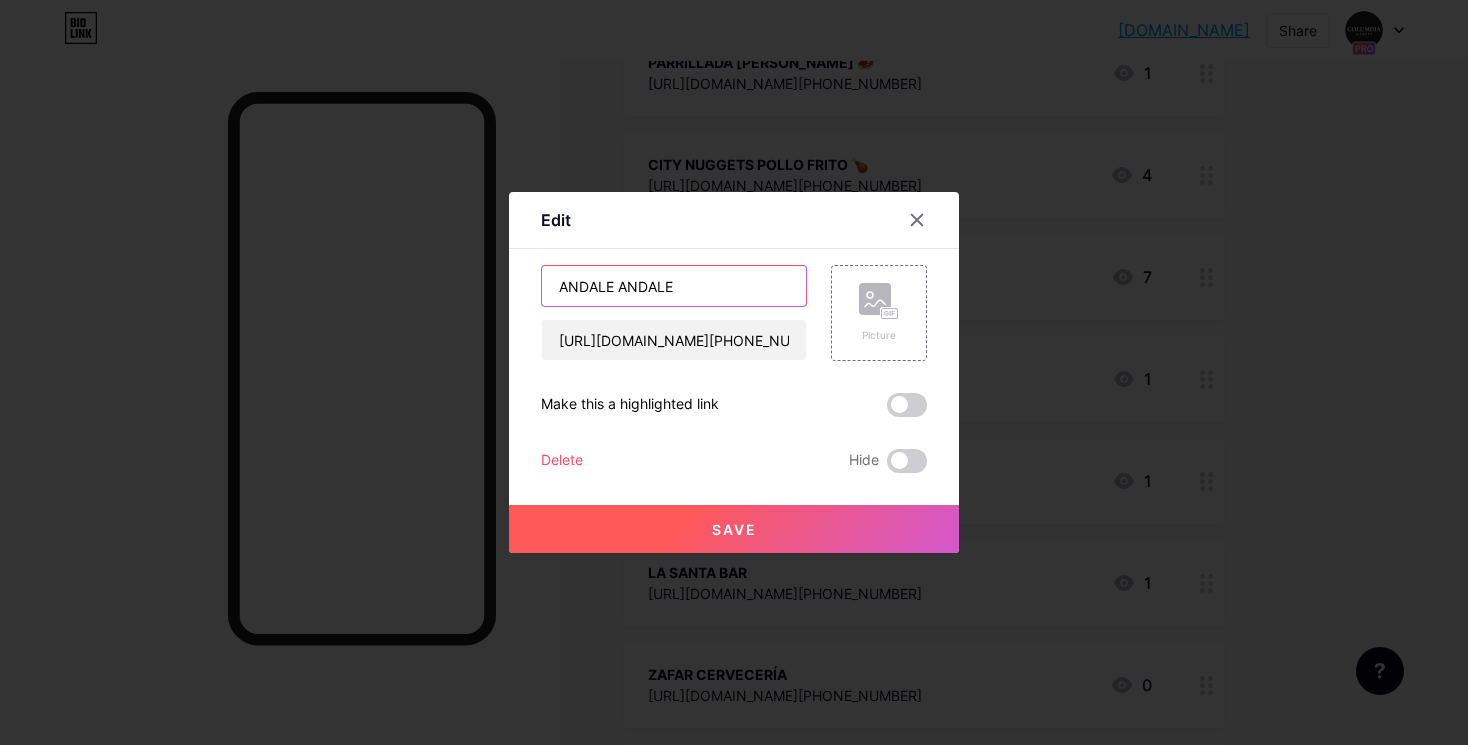 click on "ANDALE ANDALE" at bounding box center (674, 286) 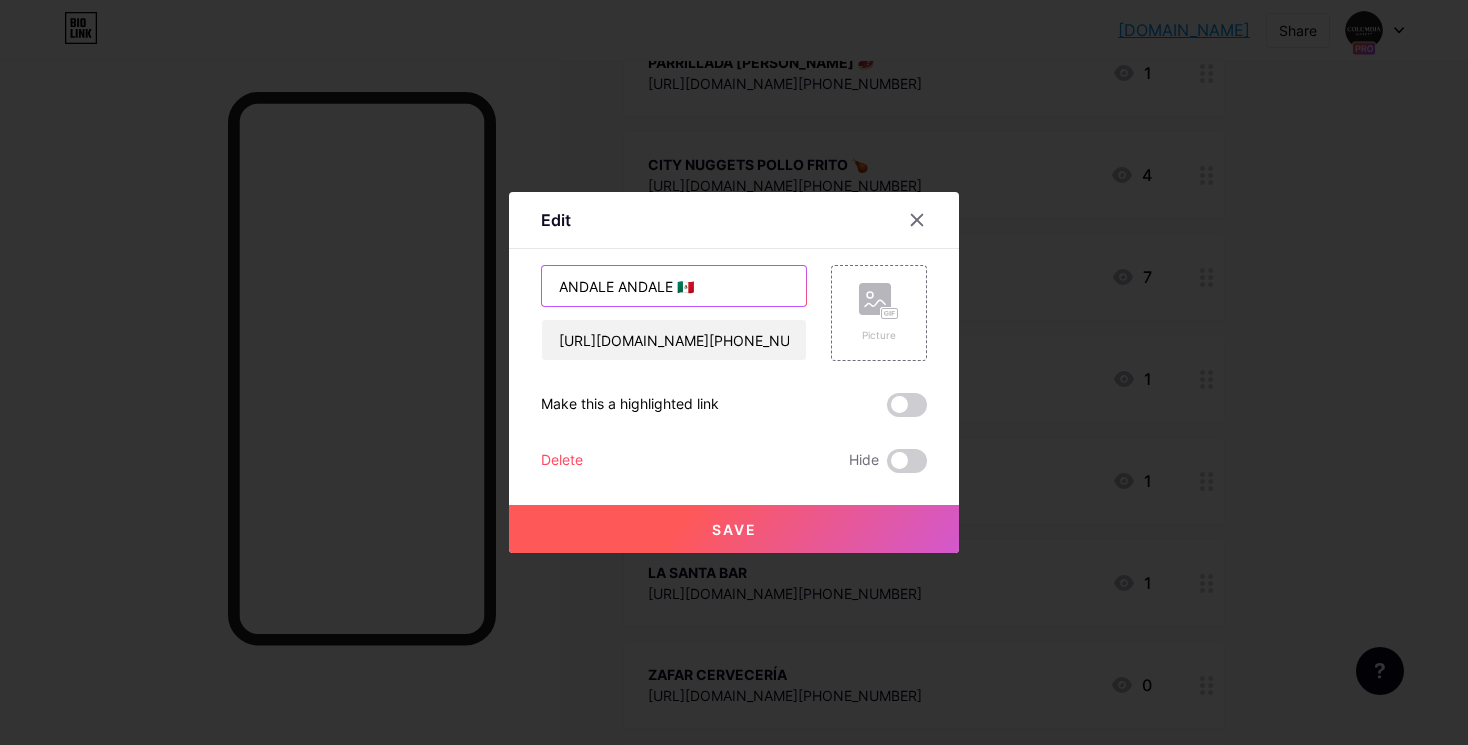 type on "ANDALE ANDALE 🇲🇽" 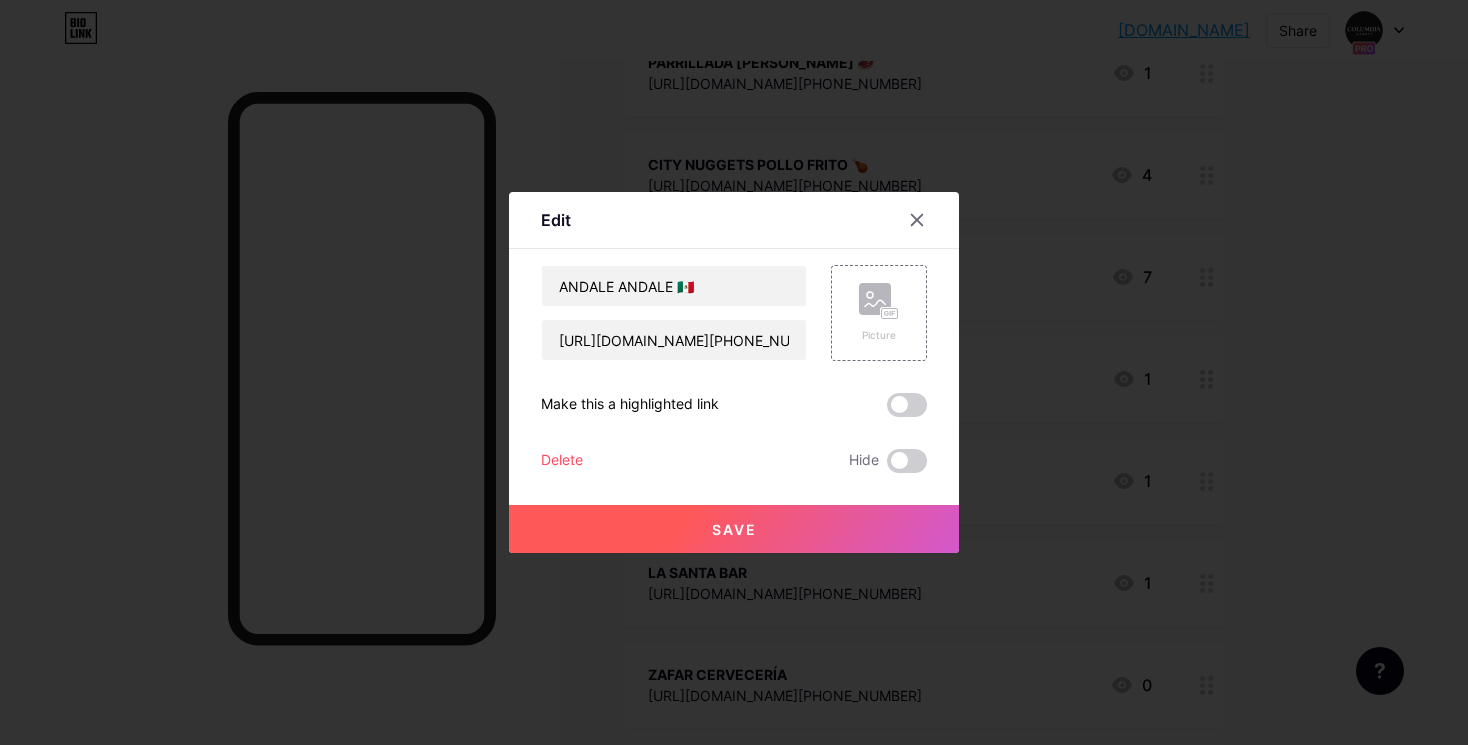 click on "Save" at bounding box center (734, 529) 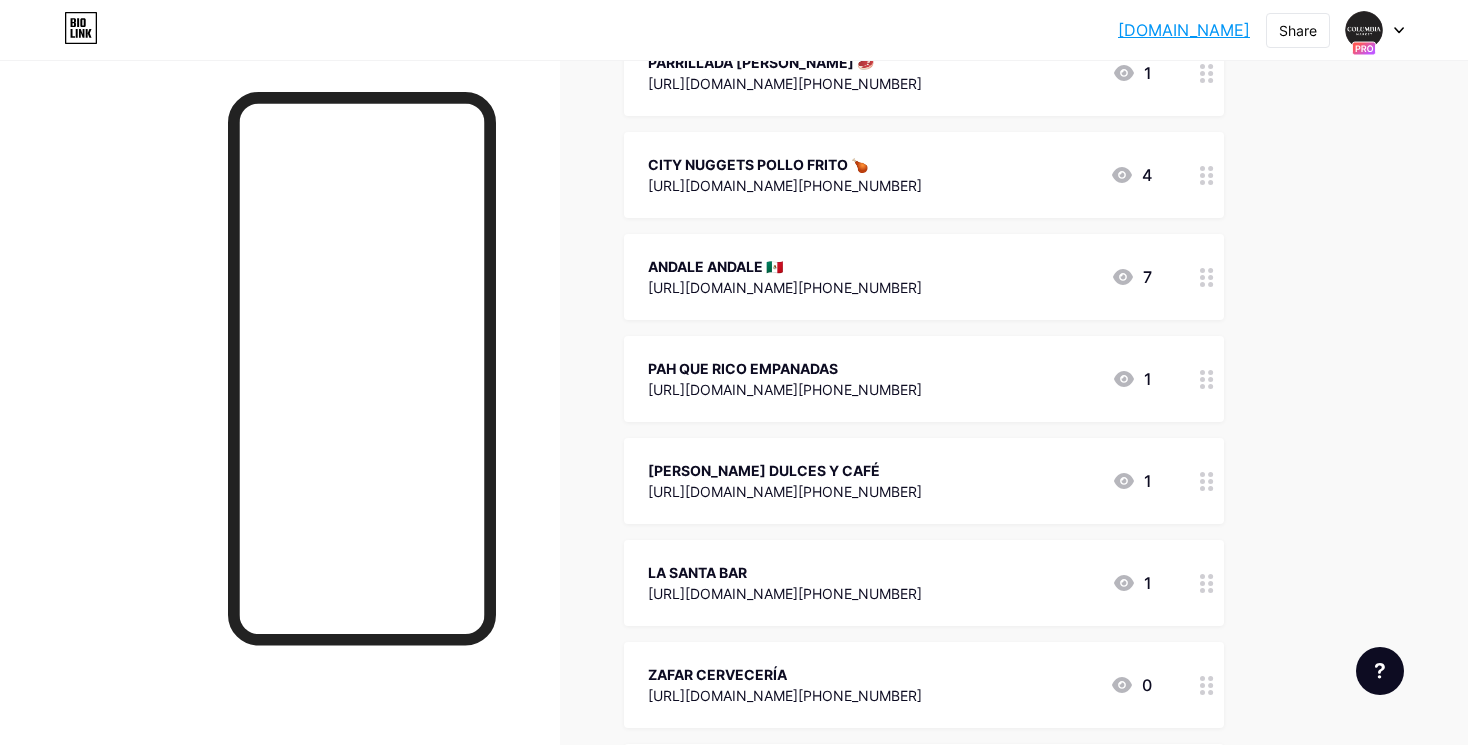 click on "PAH QUE RICO EMPANADAS" at bounding box center (785, 368) 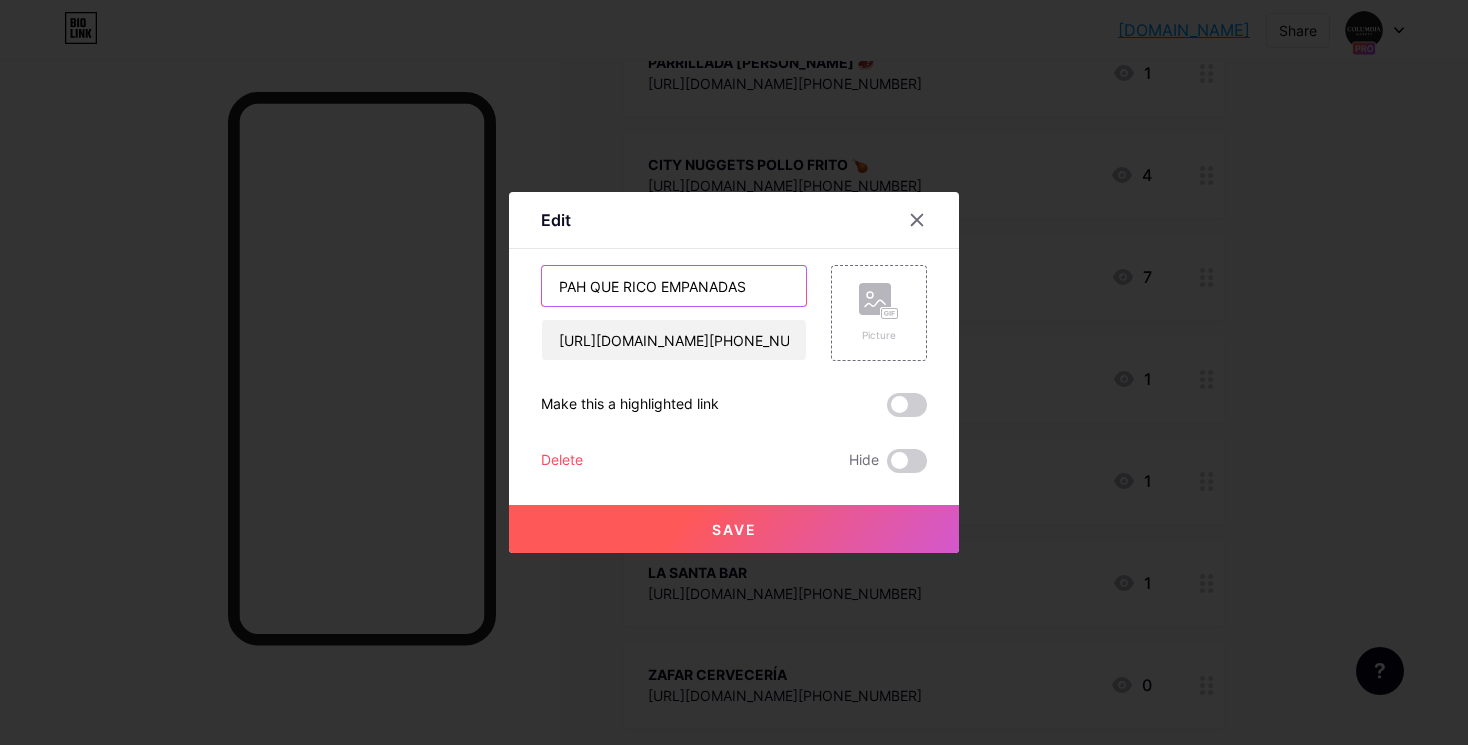 click on "PAH QUE RICO EMPANADAS" at bounding box center [674, 286] 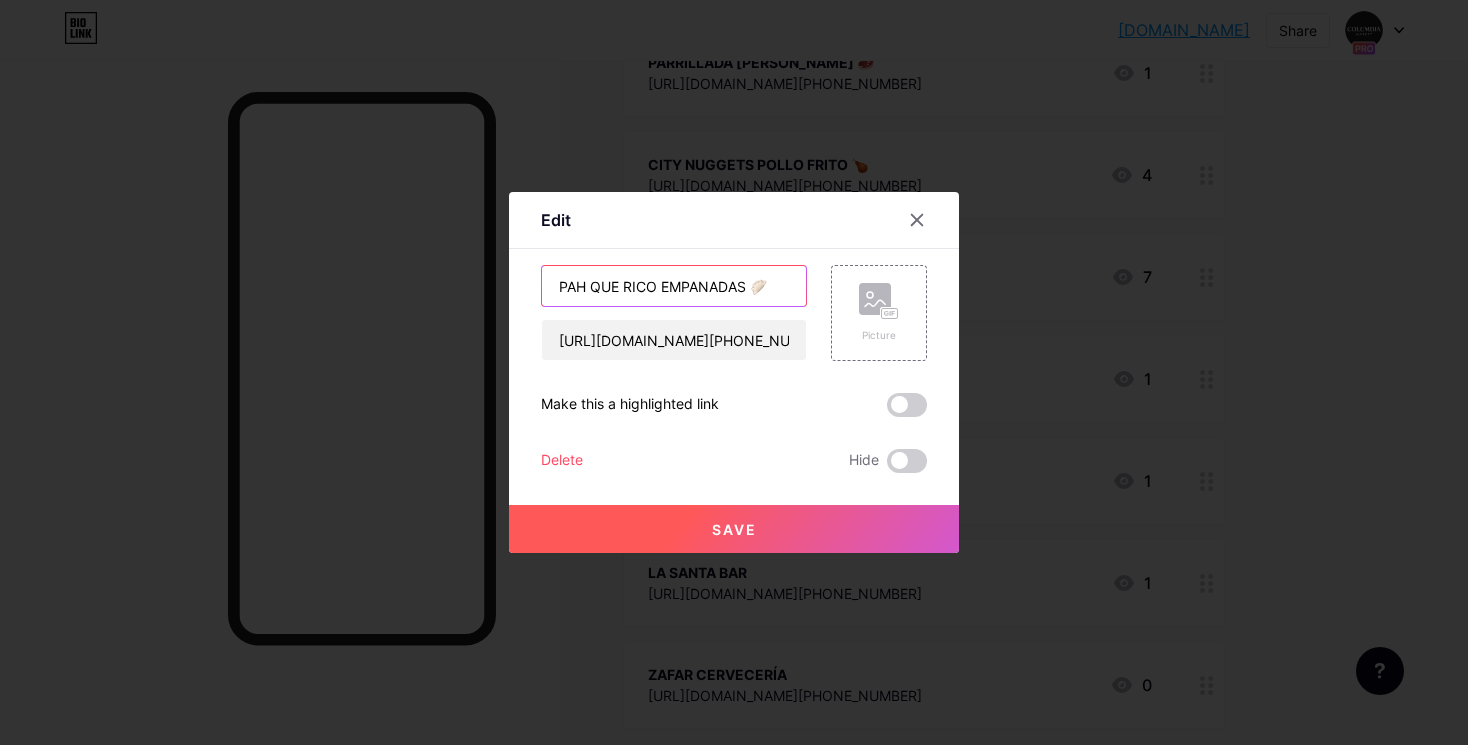 type on "PAH QUE RICO EMPANADAS 🥟" 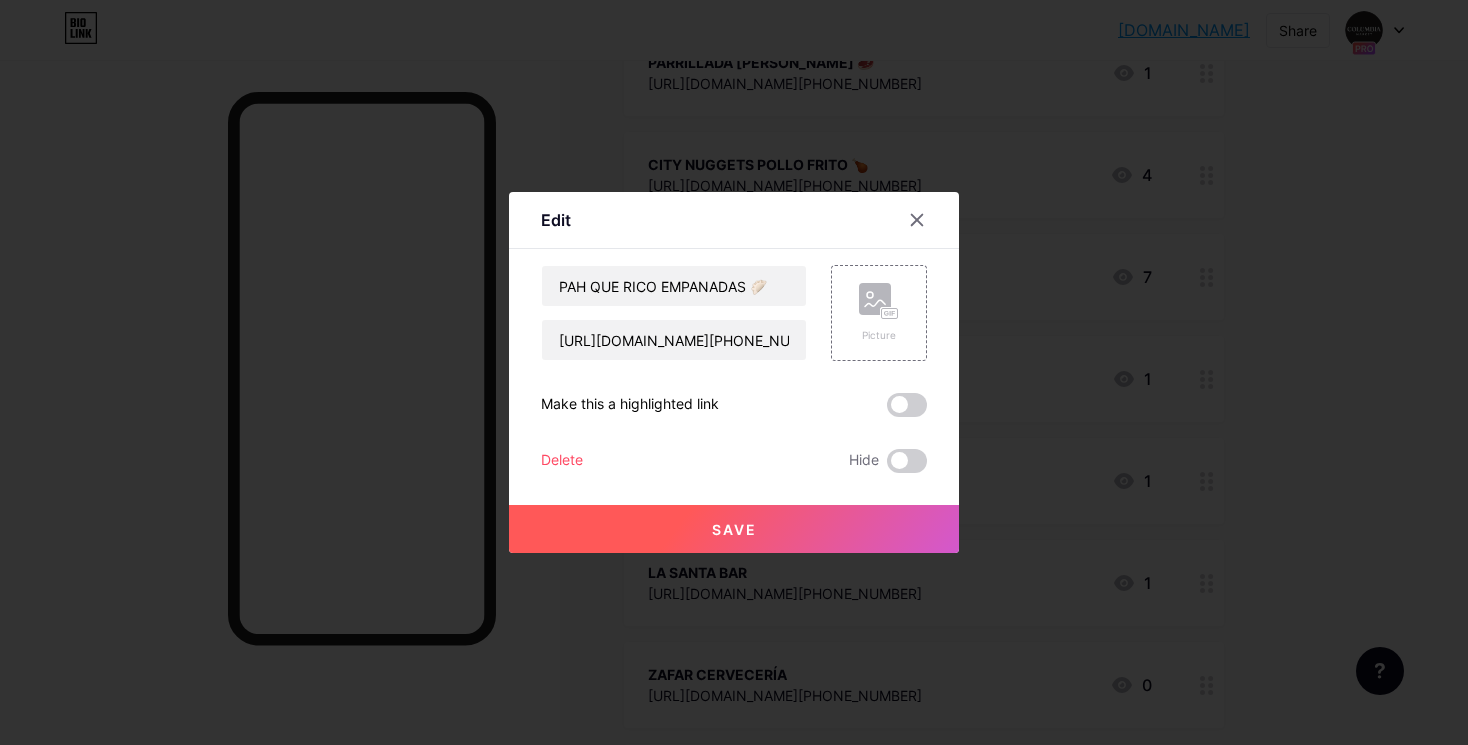 click on "Save" at bounding box center [734, 529] 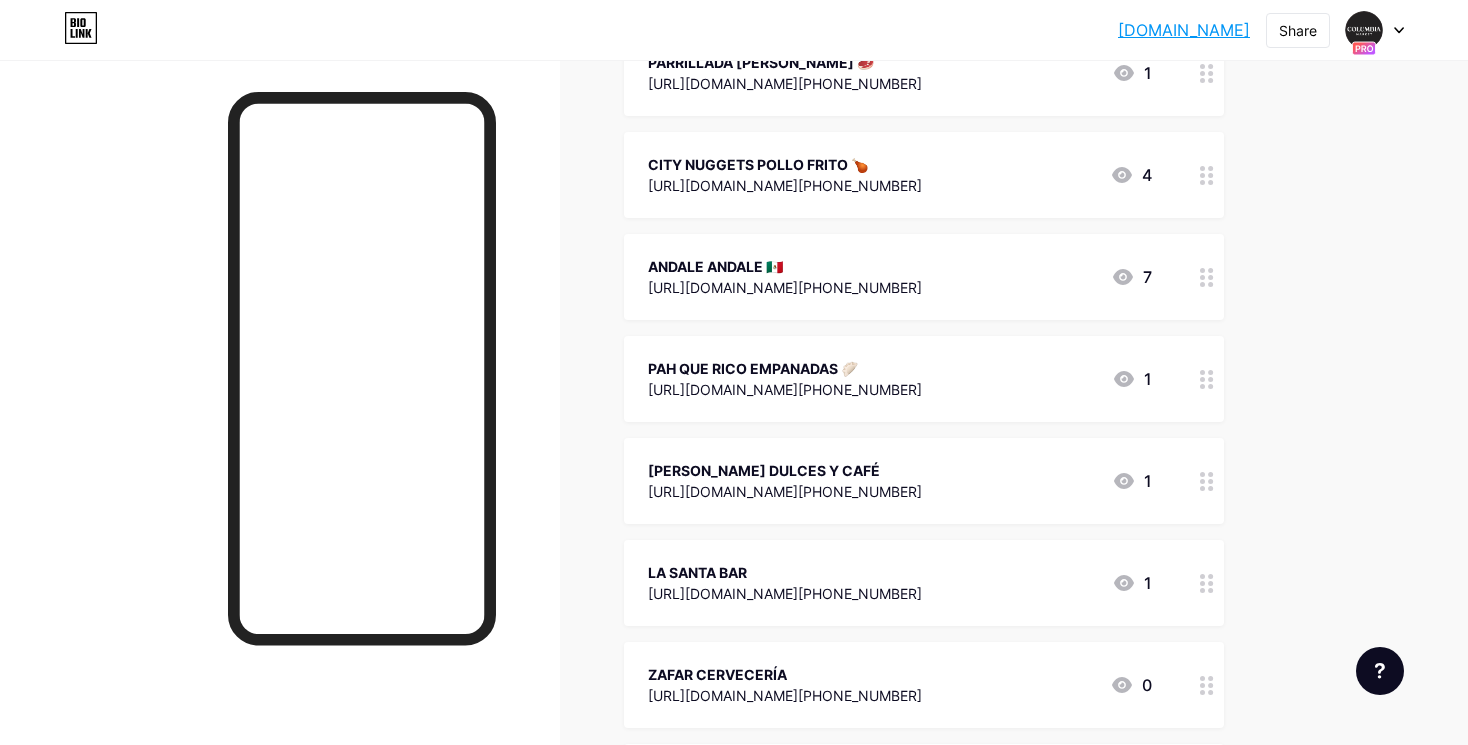 click on "[PERSON_NAME] DULCES Y CAFÉ" at bounding box center [785, 470] 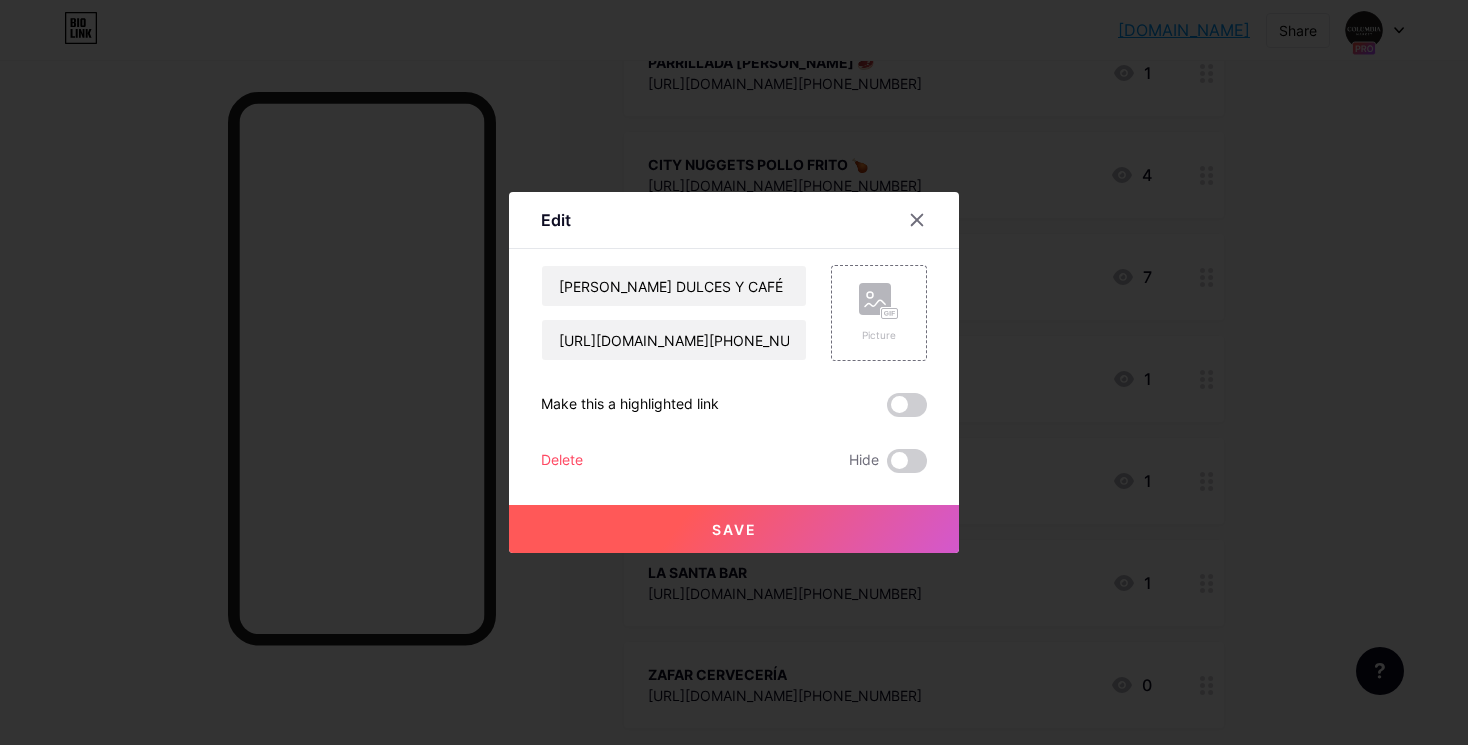 click at bounding box center (734, 372) 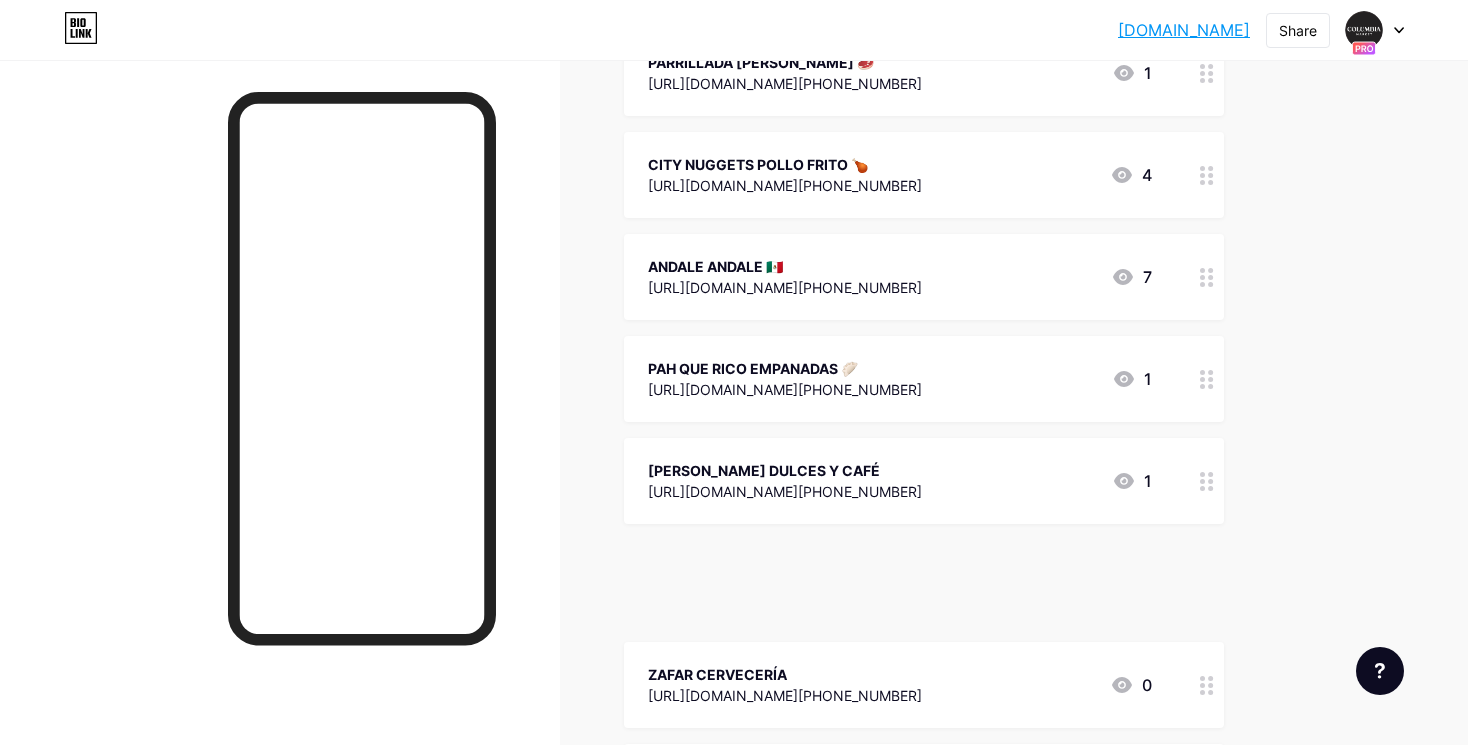 type 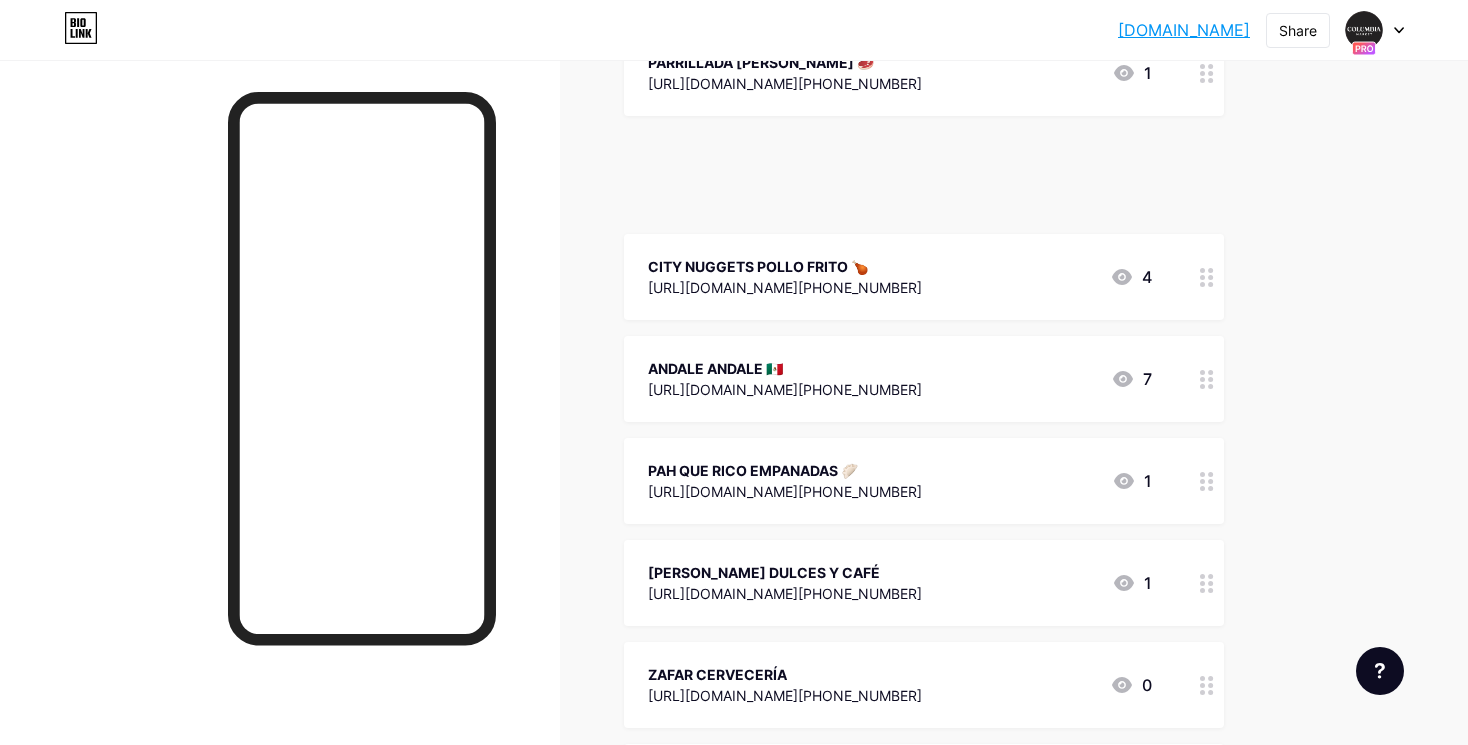 drag, startPoint x: 1190, startPoint y: 211, endPoint x: 1147, endPoint y: 523, distance: 314.9492 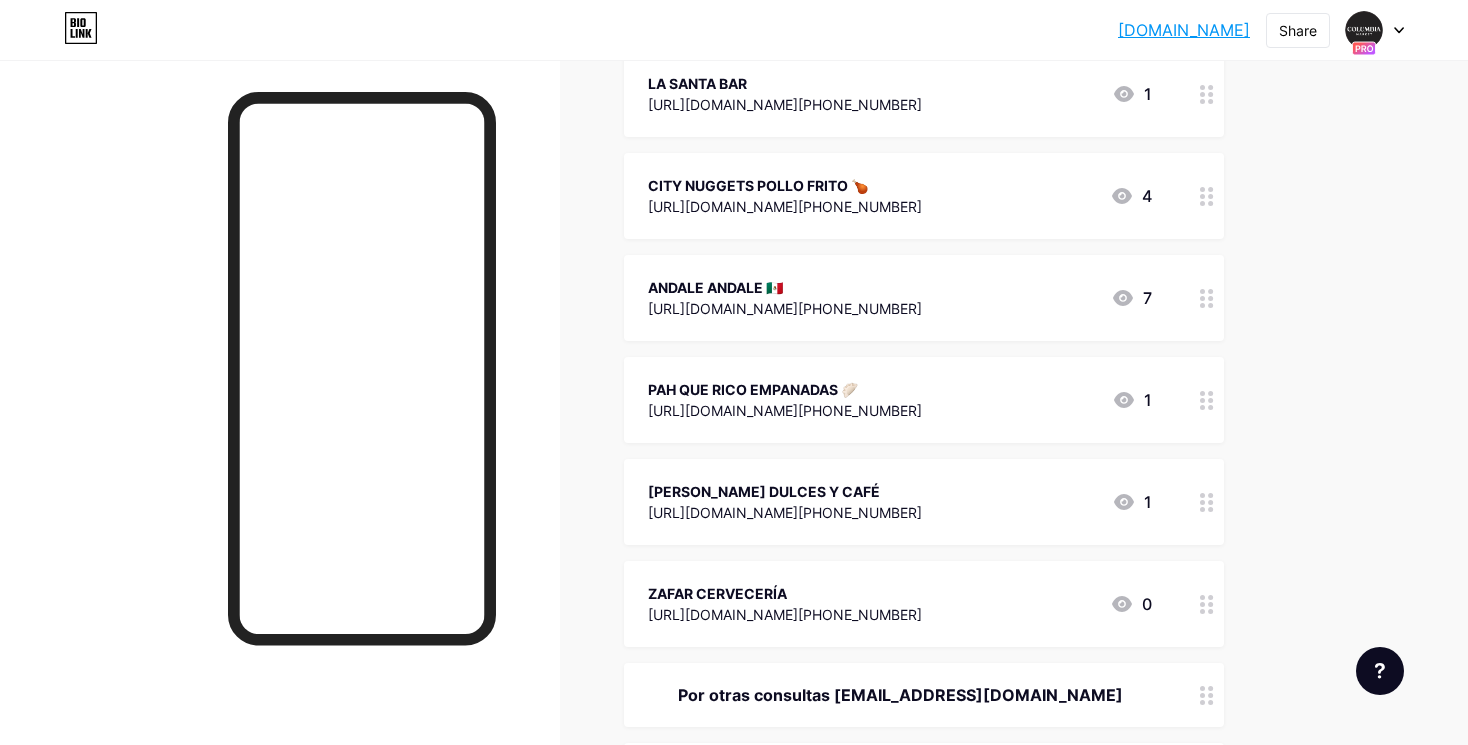 scroll, scrollTop: 1839, scrollLeft: 0, axis: vertical 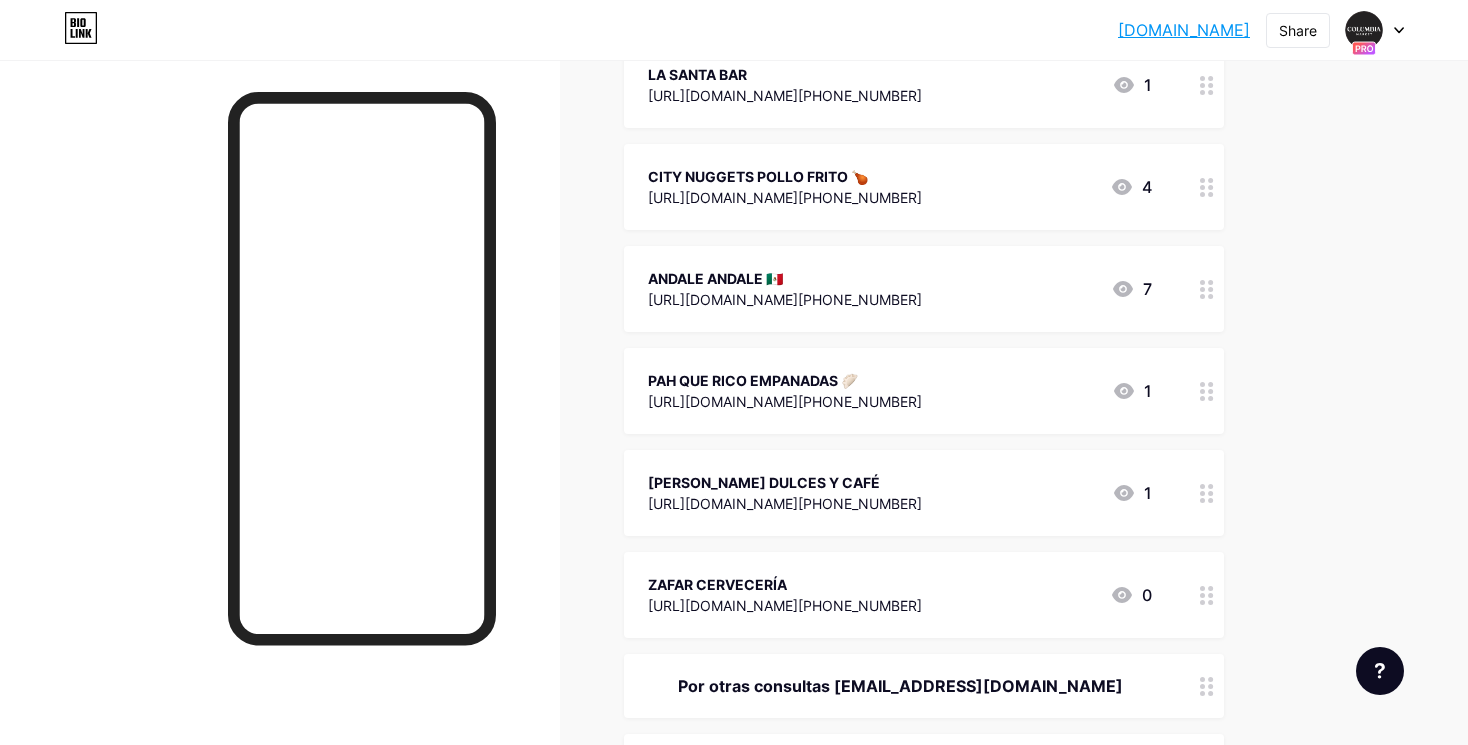 click on "ZAFAR CERVECERÍA
[URL][DOMAIN_NAME][PHONE_NUMBER]
0" at bounding box center (924, 595) 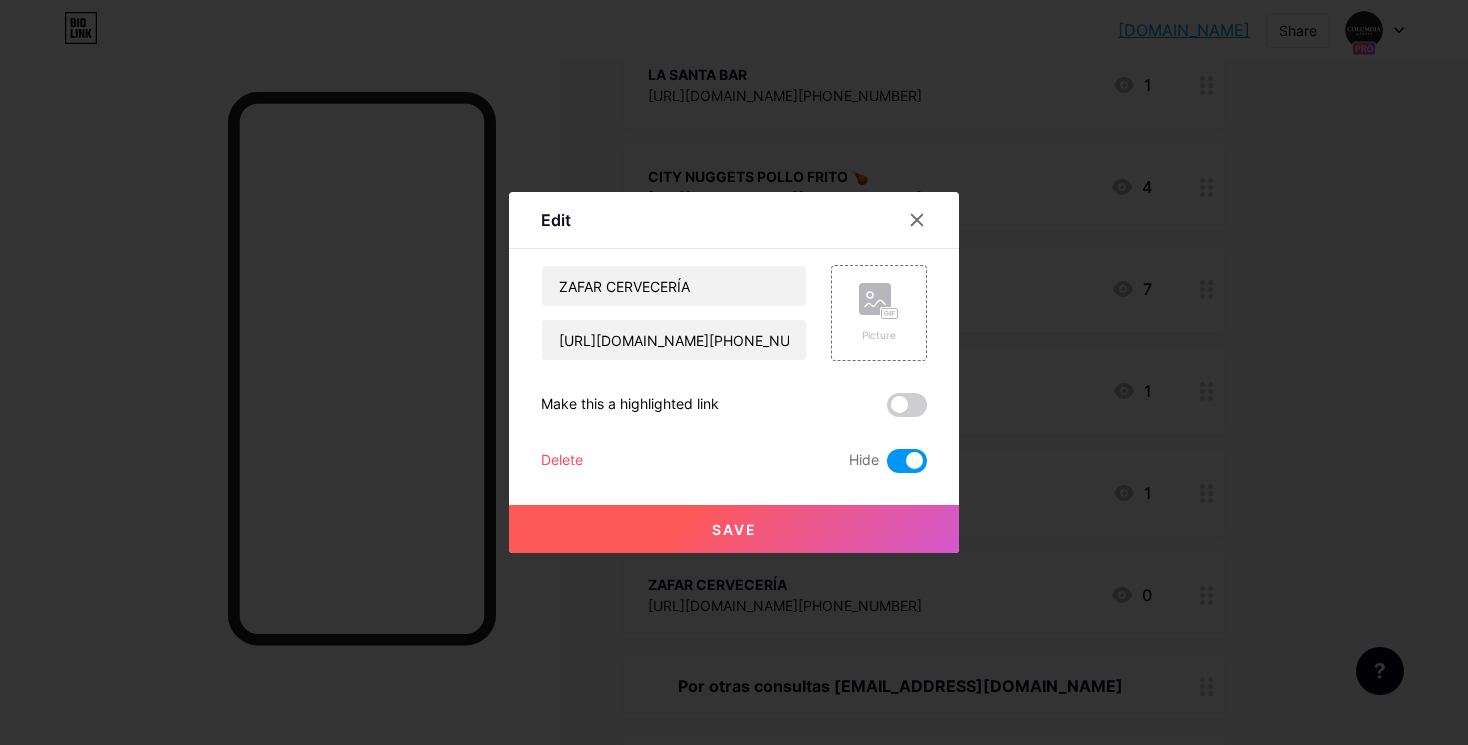 click on "Delete" at bounding box center [562, 461] 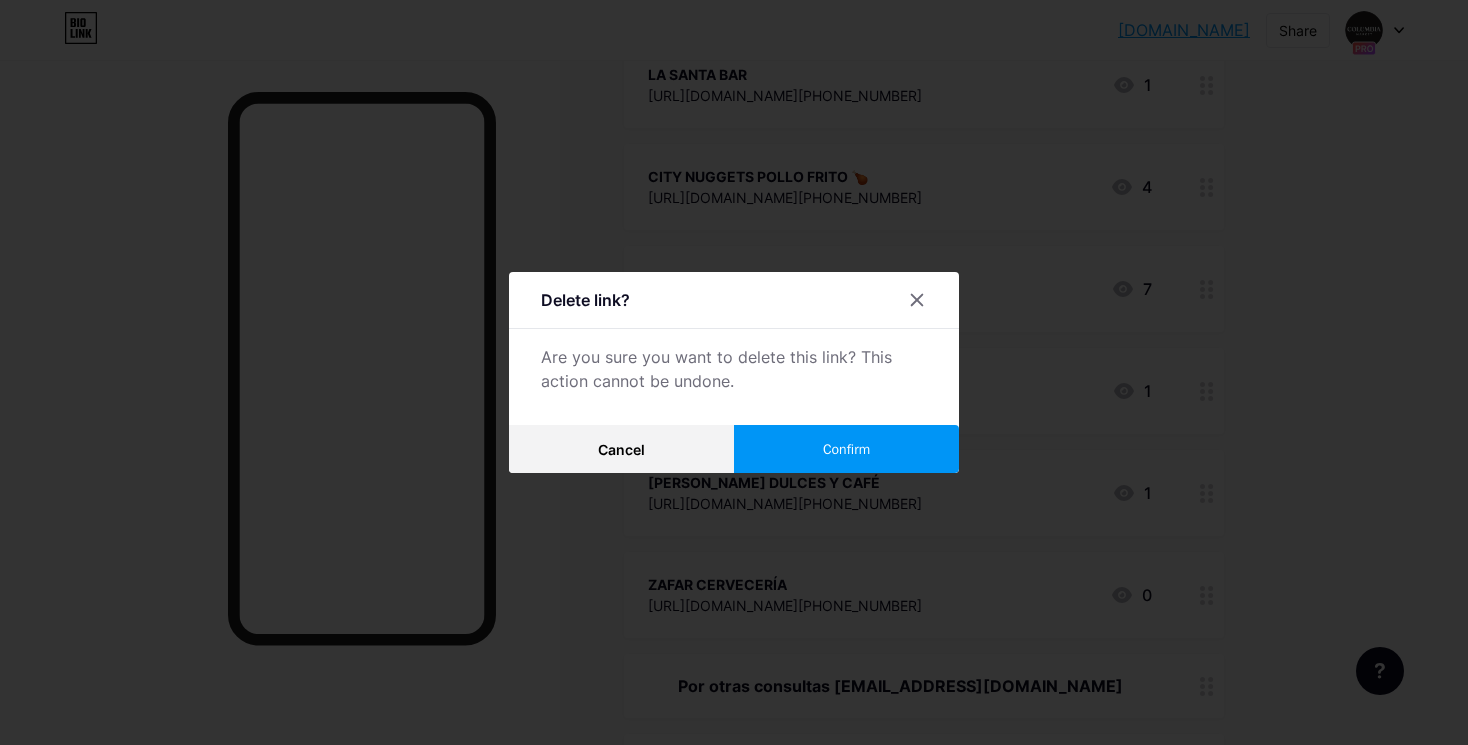 click on "Confirm" at bounding box center [846, 449] 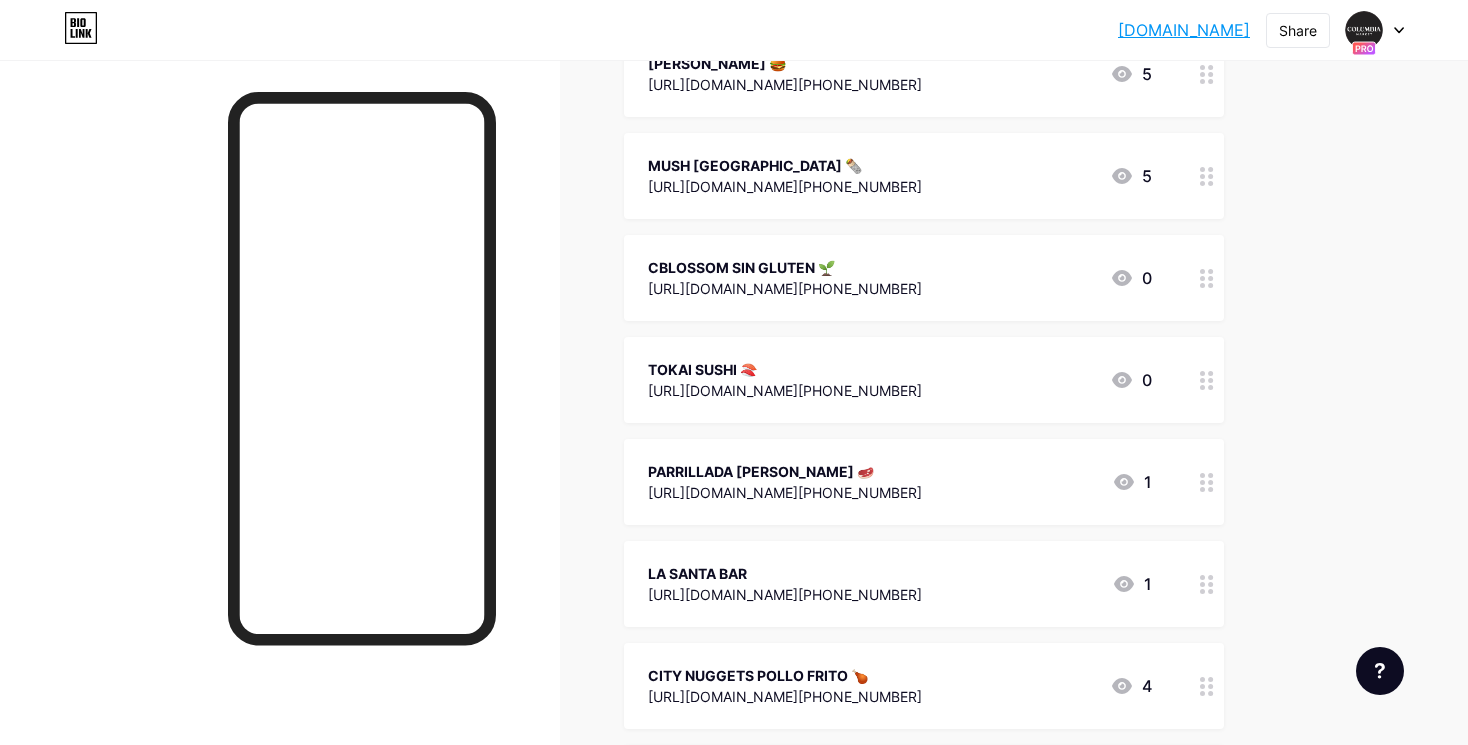 scroll, scrollTop: 1338, scrollLeft: 0, axis: vertical 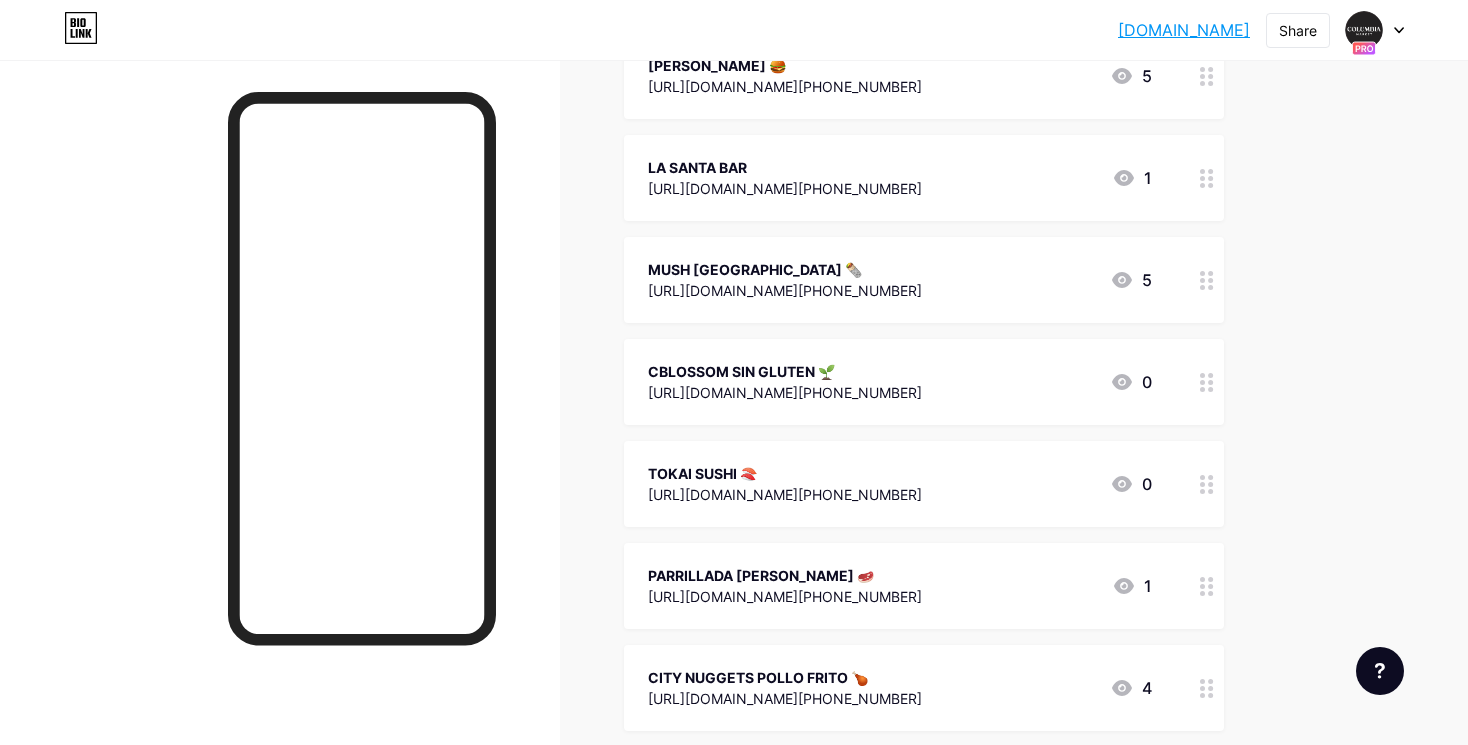 drag, startPoint x: 1198, startPoint y: 590, endPoint x: 1181, endPoint y: 208, distance: 382.37808 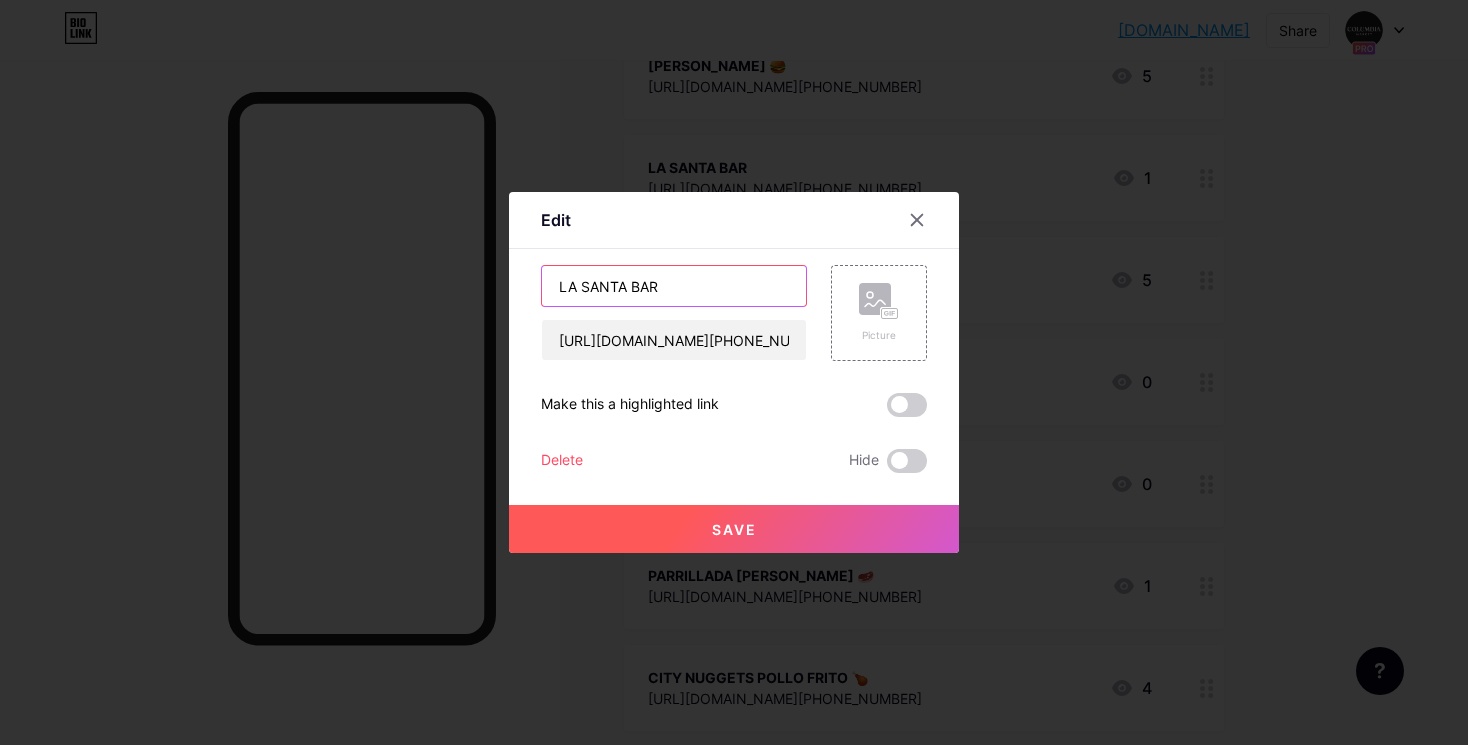 click on "LA SANTA BAR" at bounding box center (674, 286) 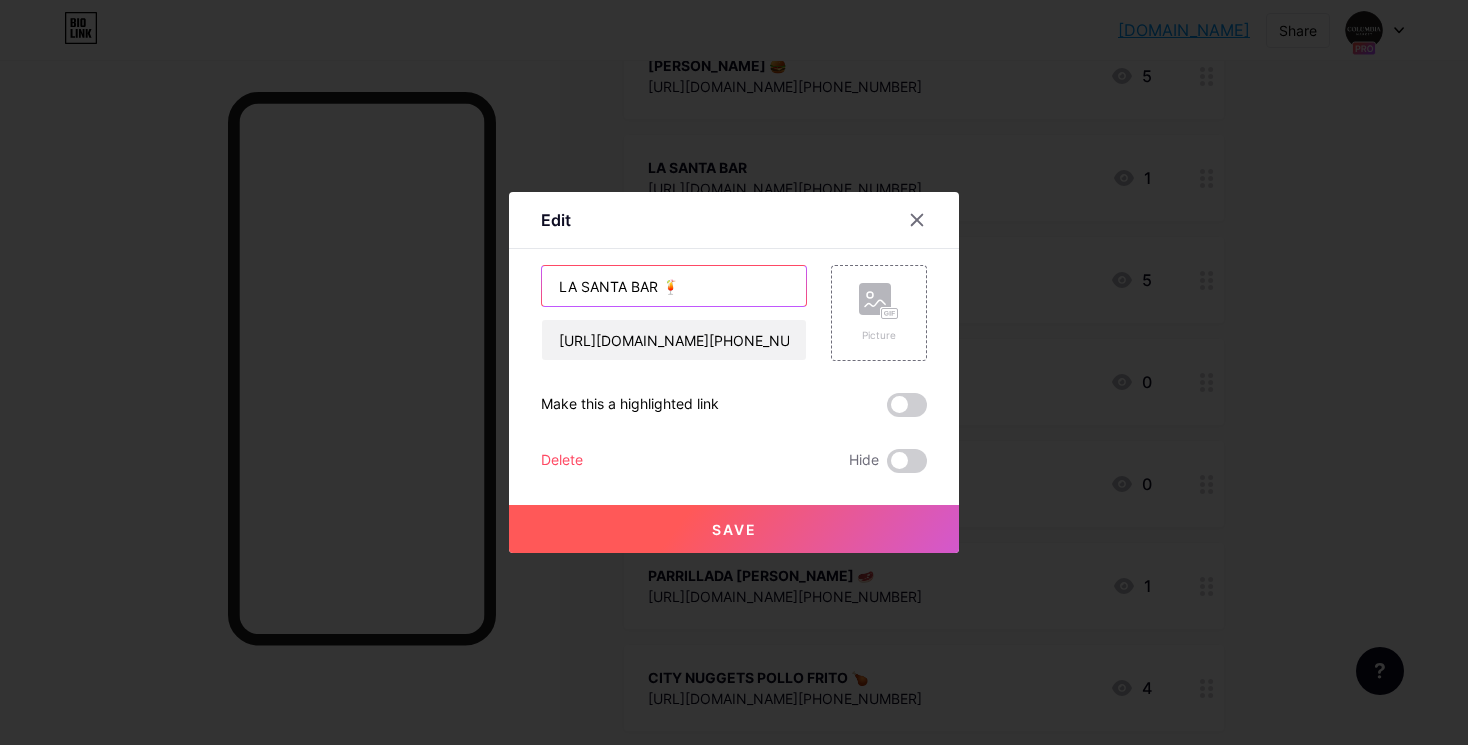 type on "LA SANTA BAR 🍹" 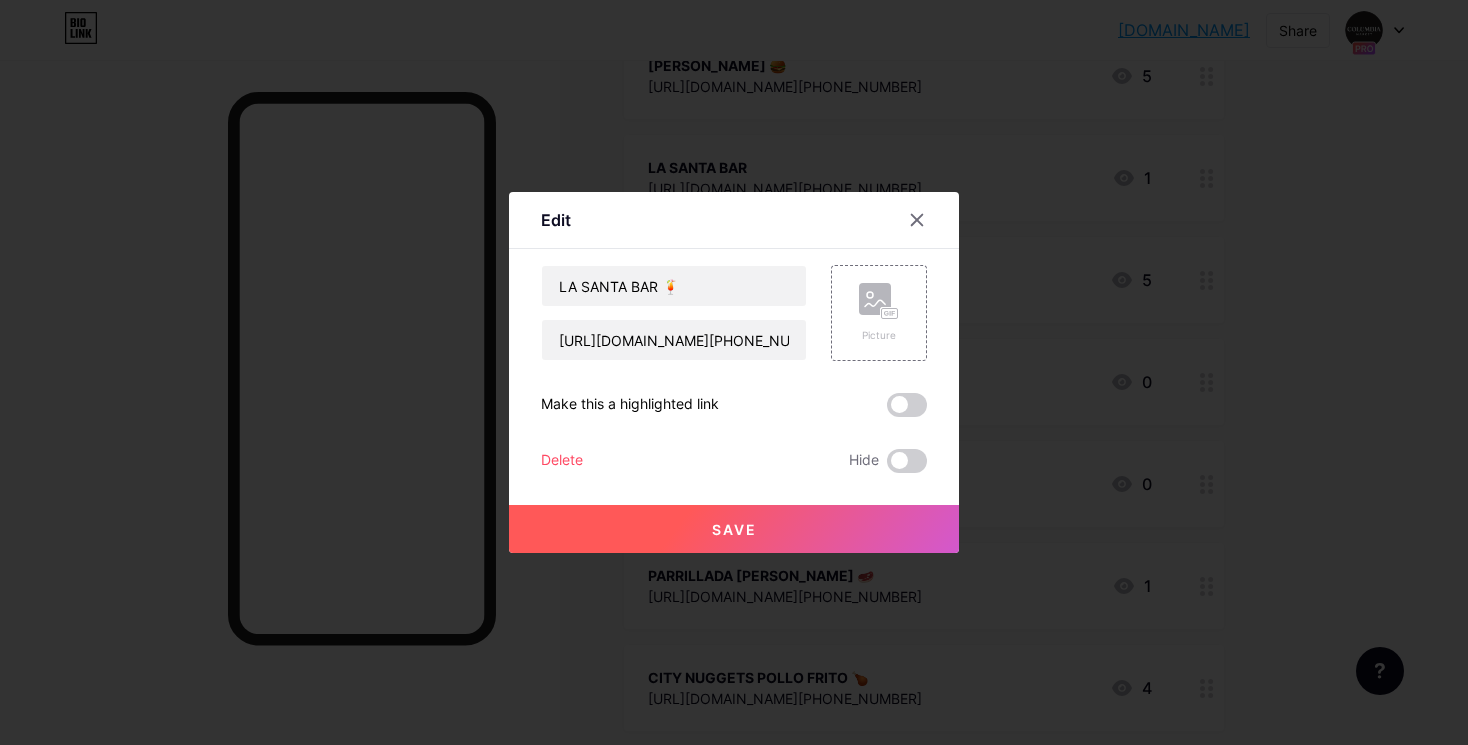 click on "Save" at bounding box center [734, 529] 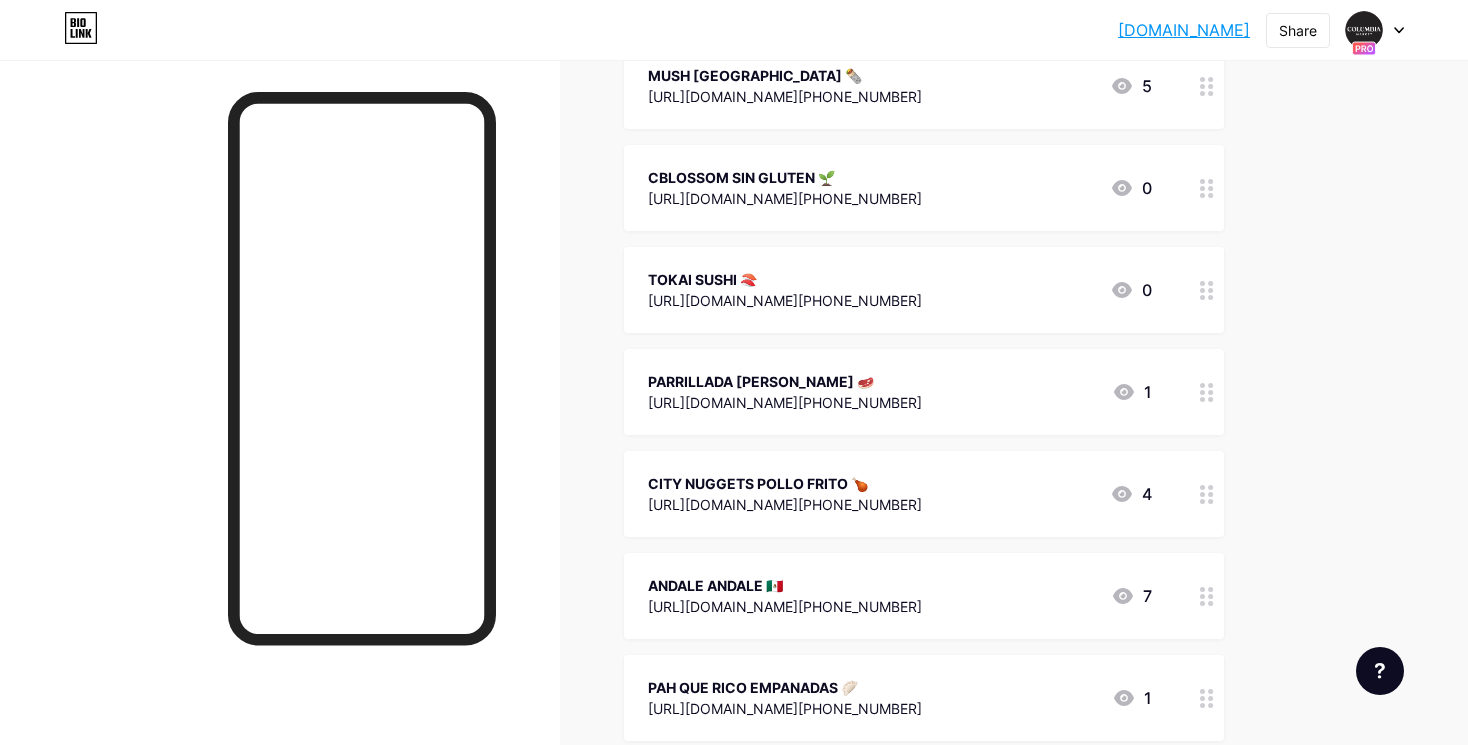 scroll, scrollTop: 1263, scrollLeft: 0, axis: vertical 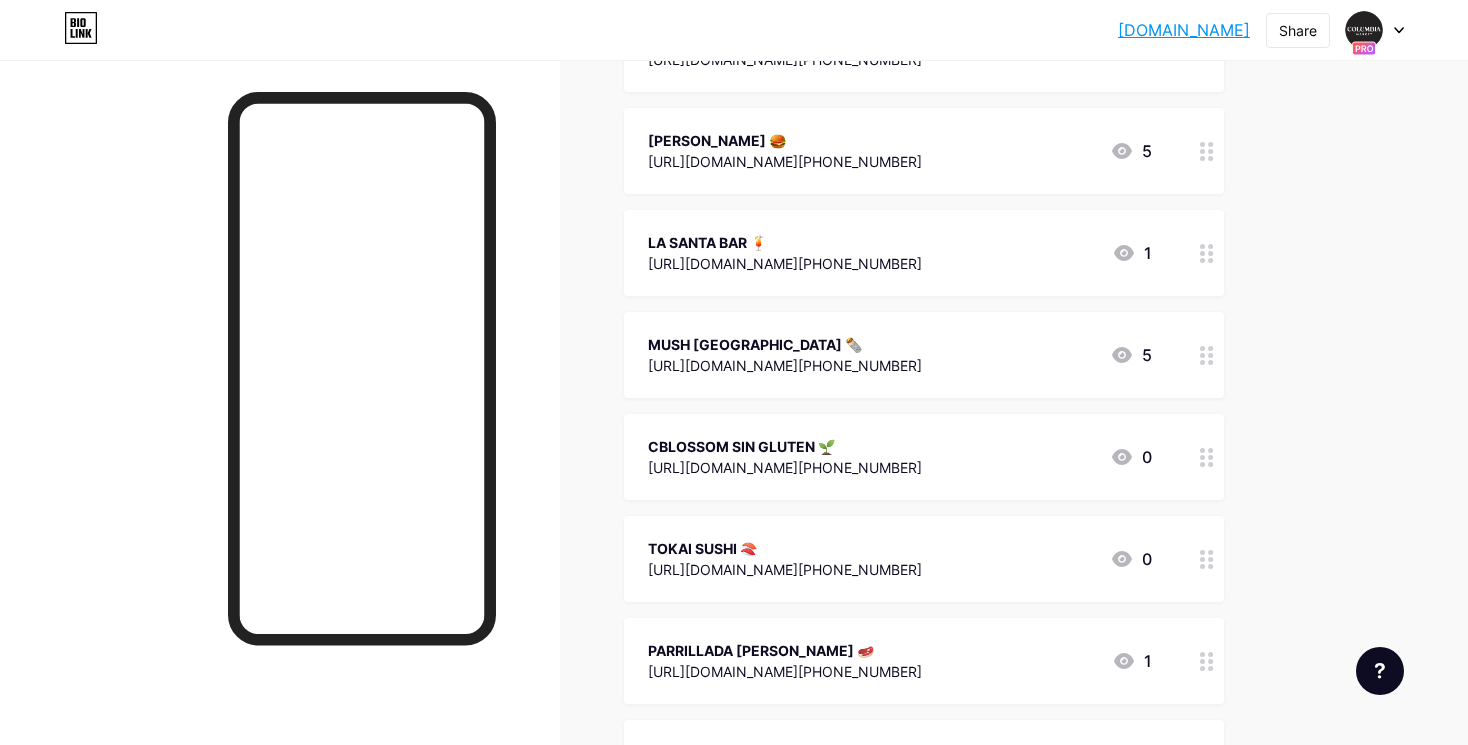 click on "LA SANTA BAR 🍹" at bounding box center [785, 242] 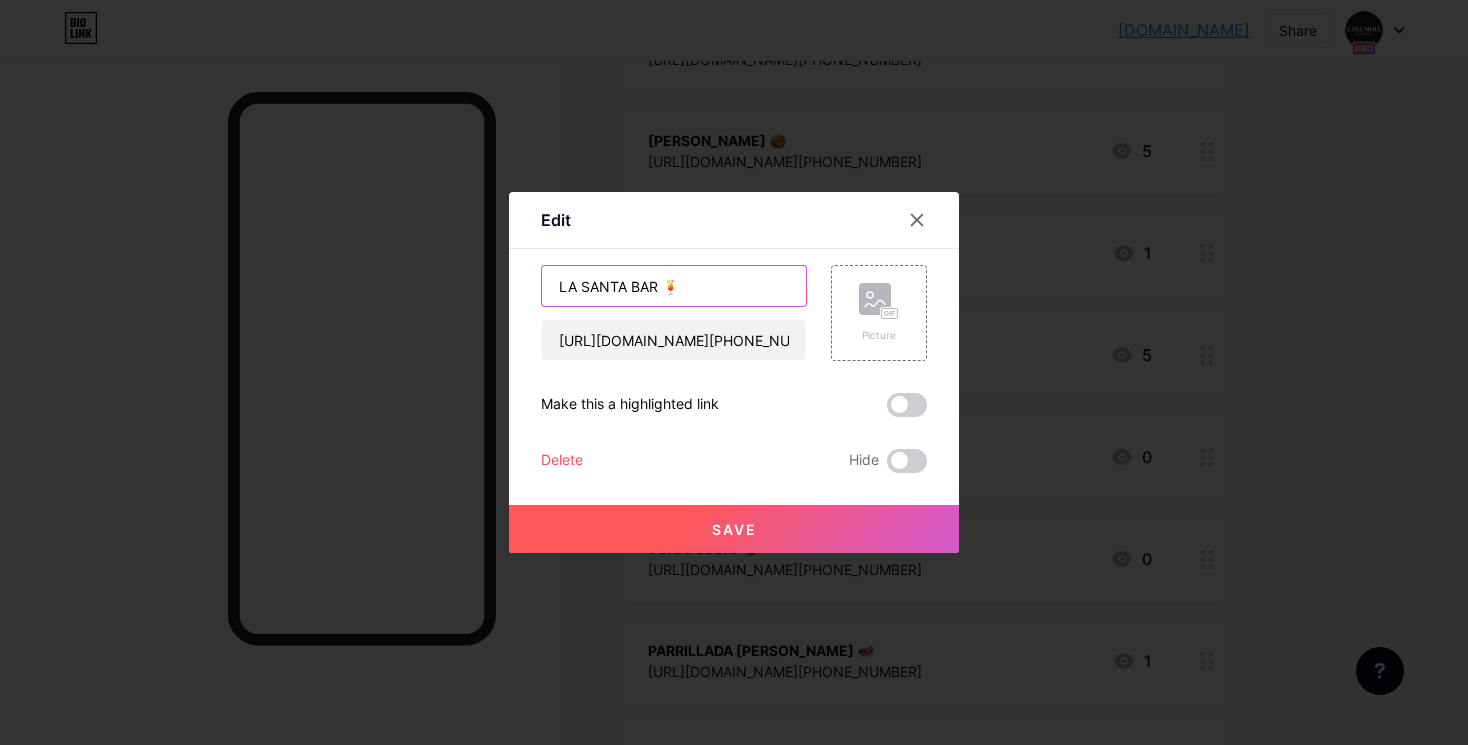click on "LA SANTA BAR 🍹" at bounding box center (674, 286) 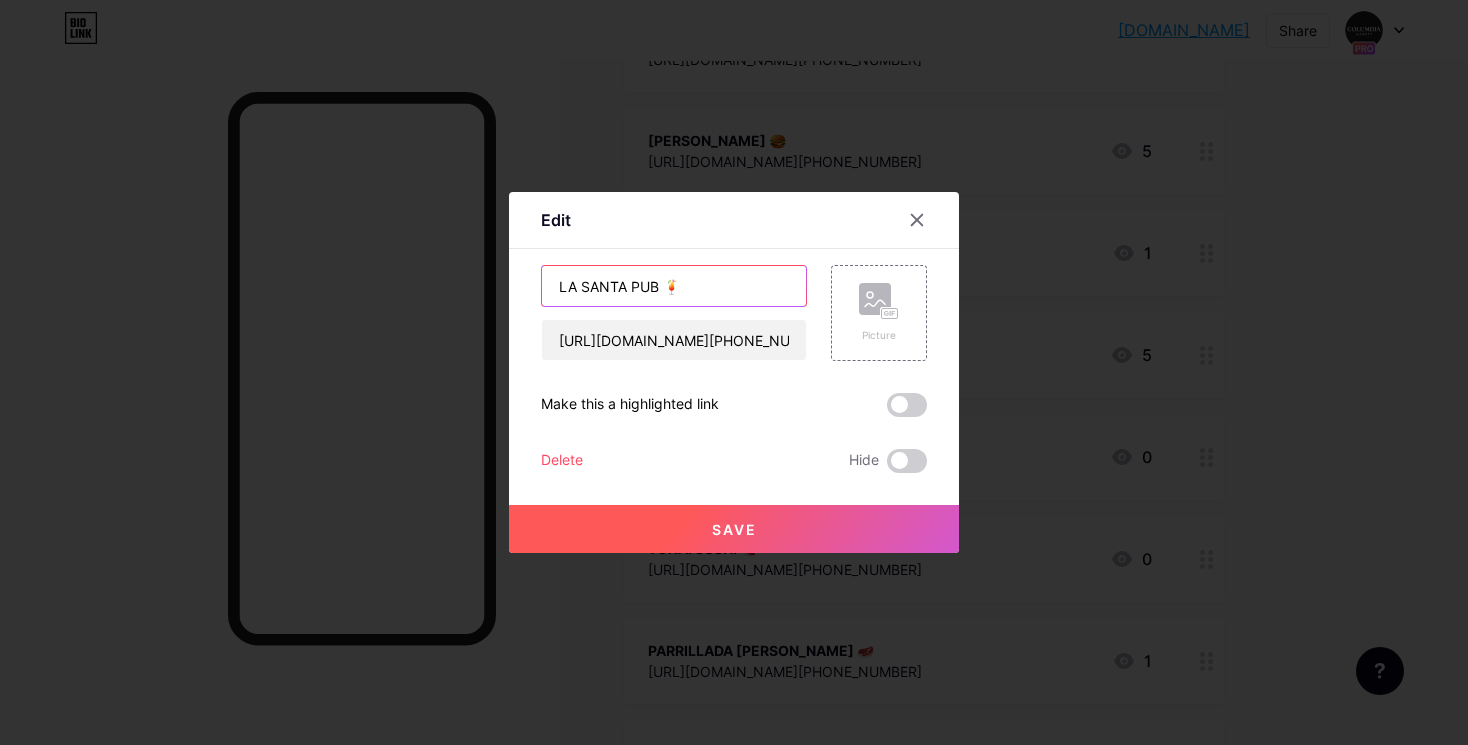 type on "LA SANTA PUB 🍹" 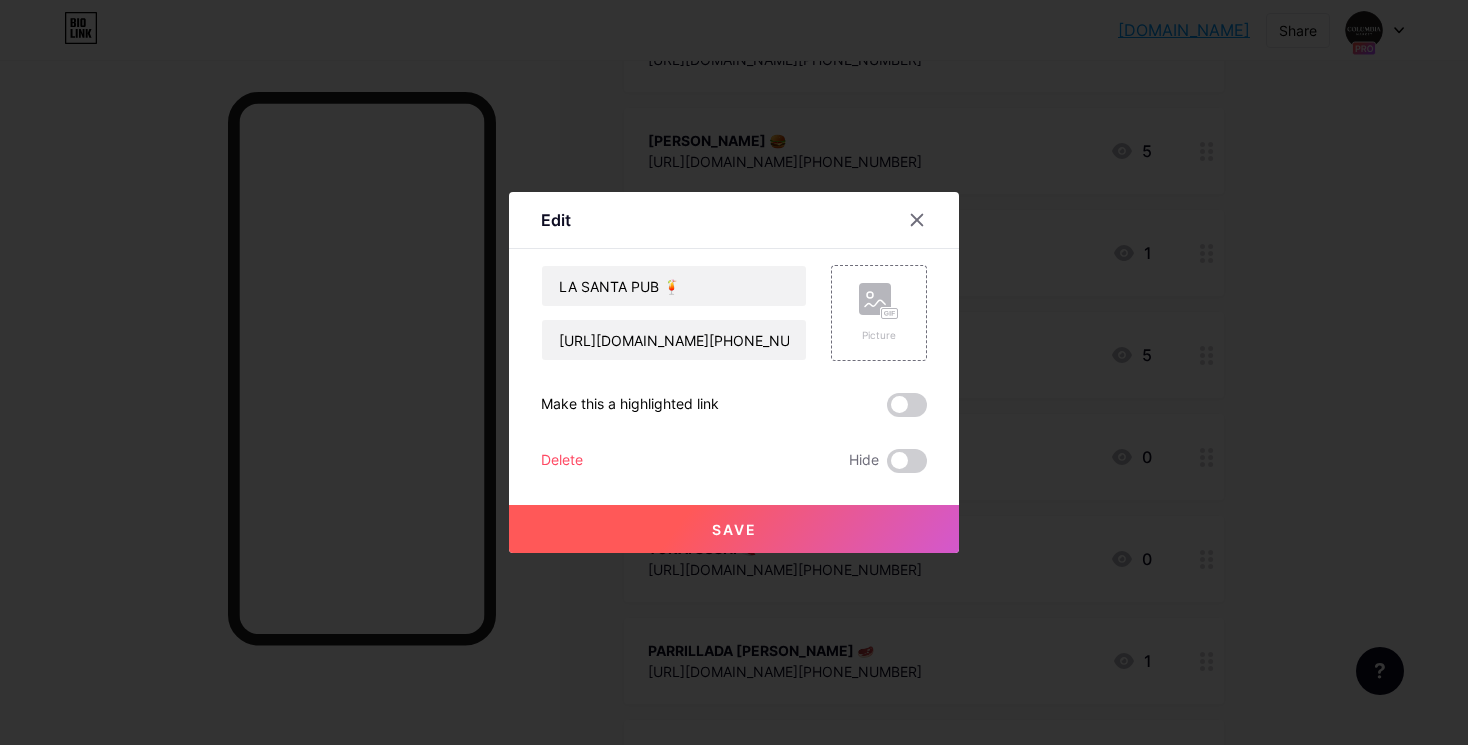 click on "Save" at bounding box center (734, 529) 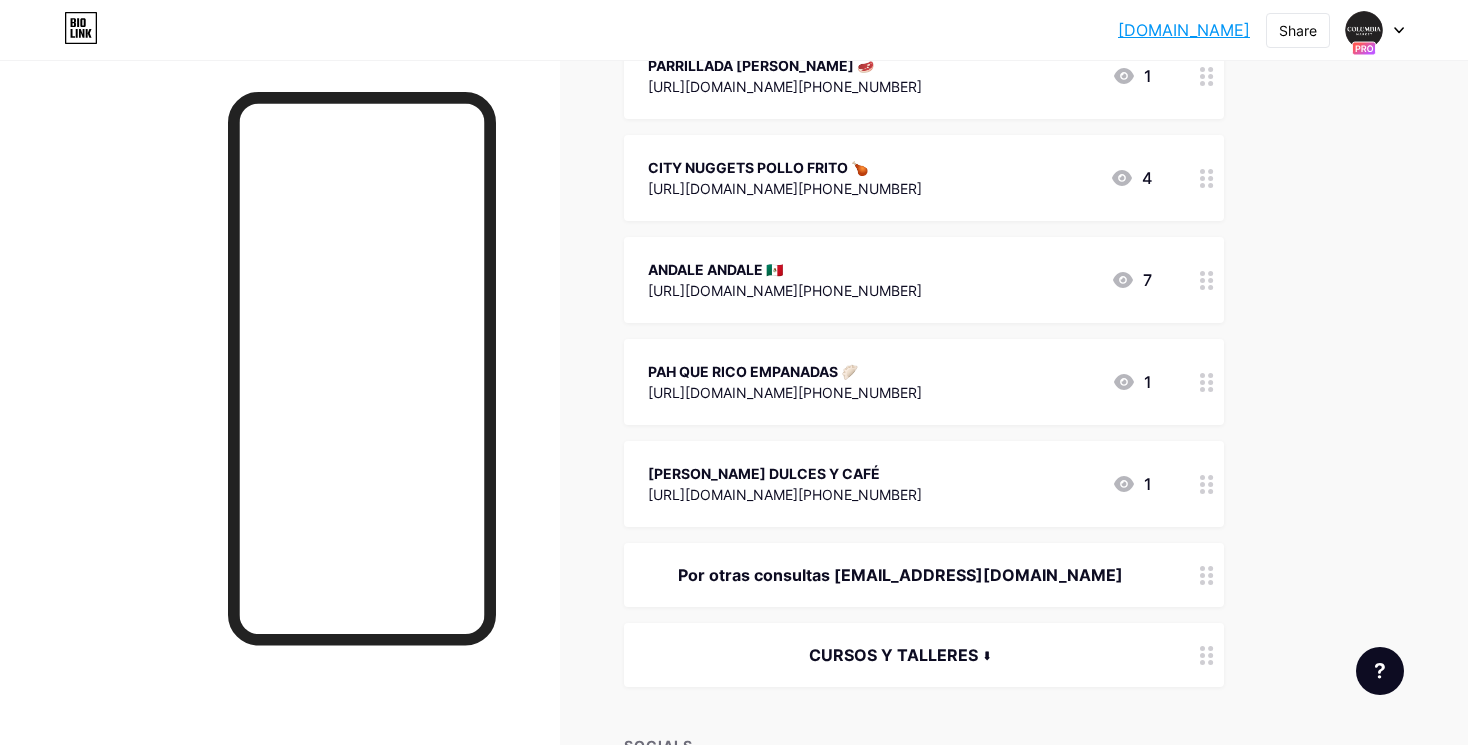 scroll, scrollTop: 1849, scrollLeft: 0, axis: vertical 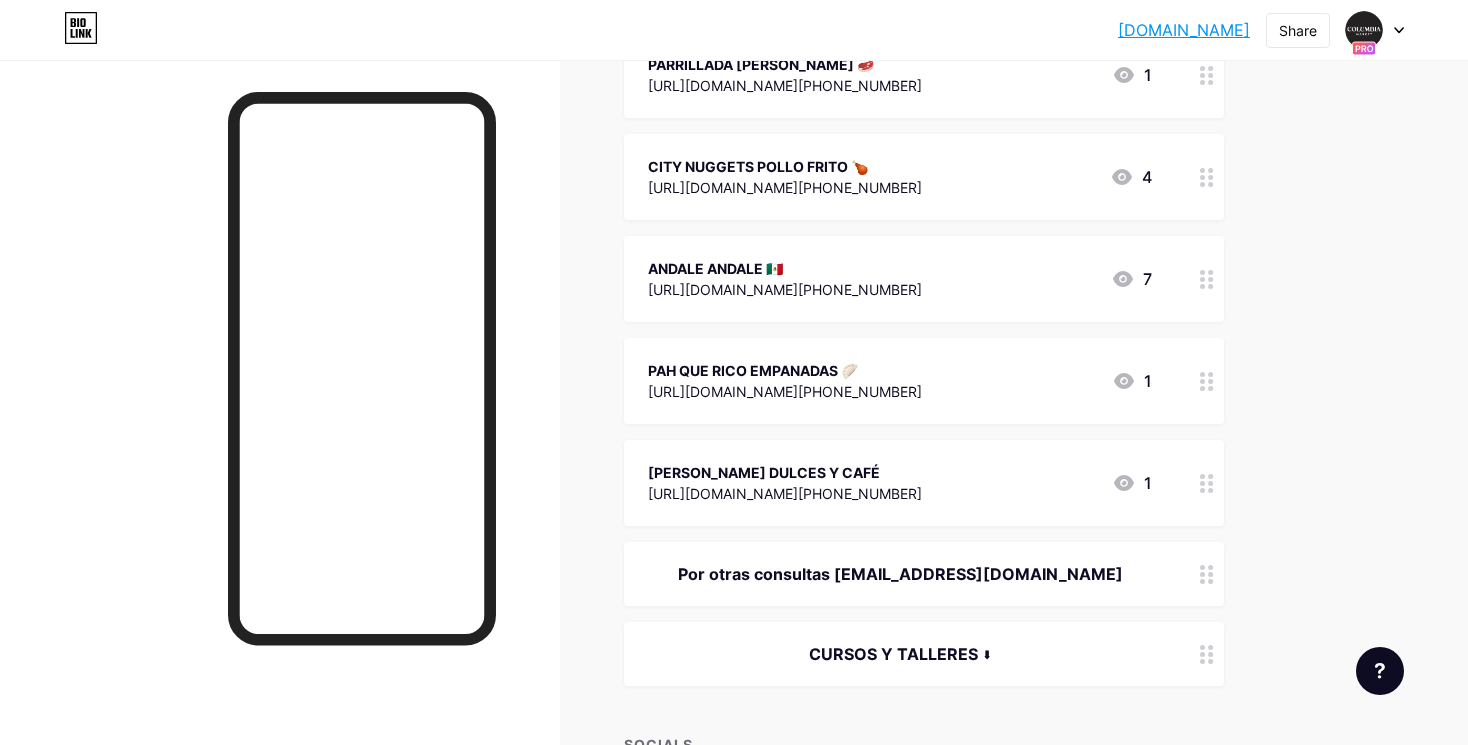 click on "[PERSON_NAME] DULCES Y CAFÉ
[URL][DOMAIN_NAME][PHONE_NUMBER]
1" at bounding box center [924, 483] 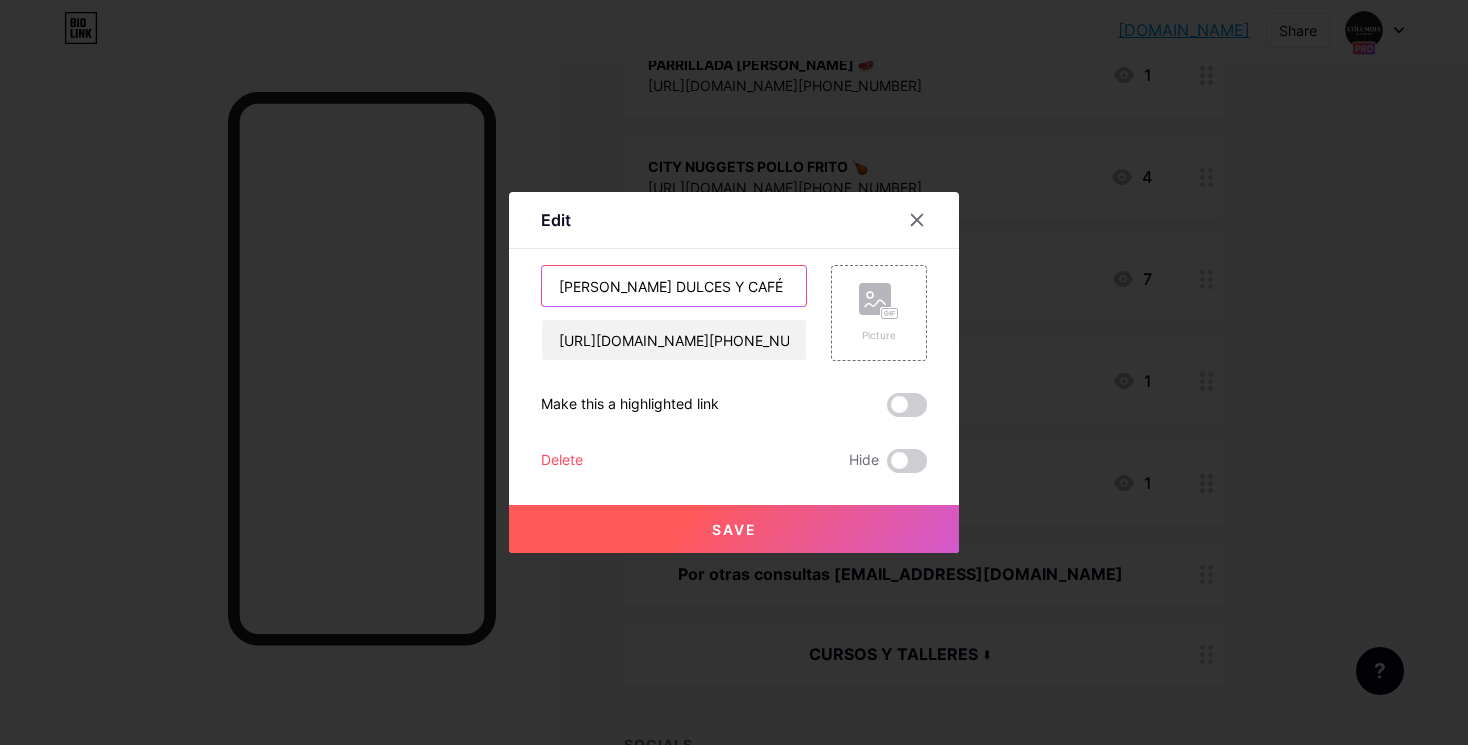 click on "[PERSON_NAME] DULCES Y CAFÉ" at bounding box center [674, 286] 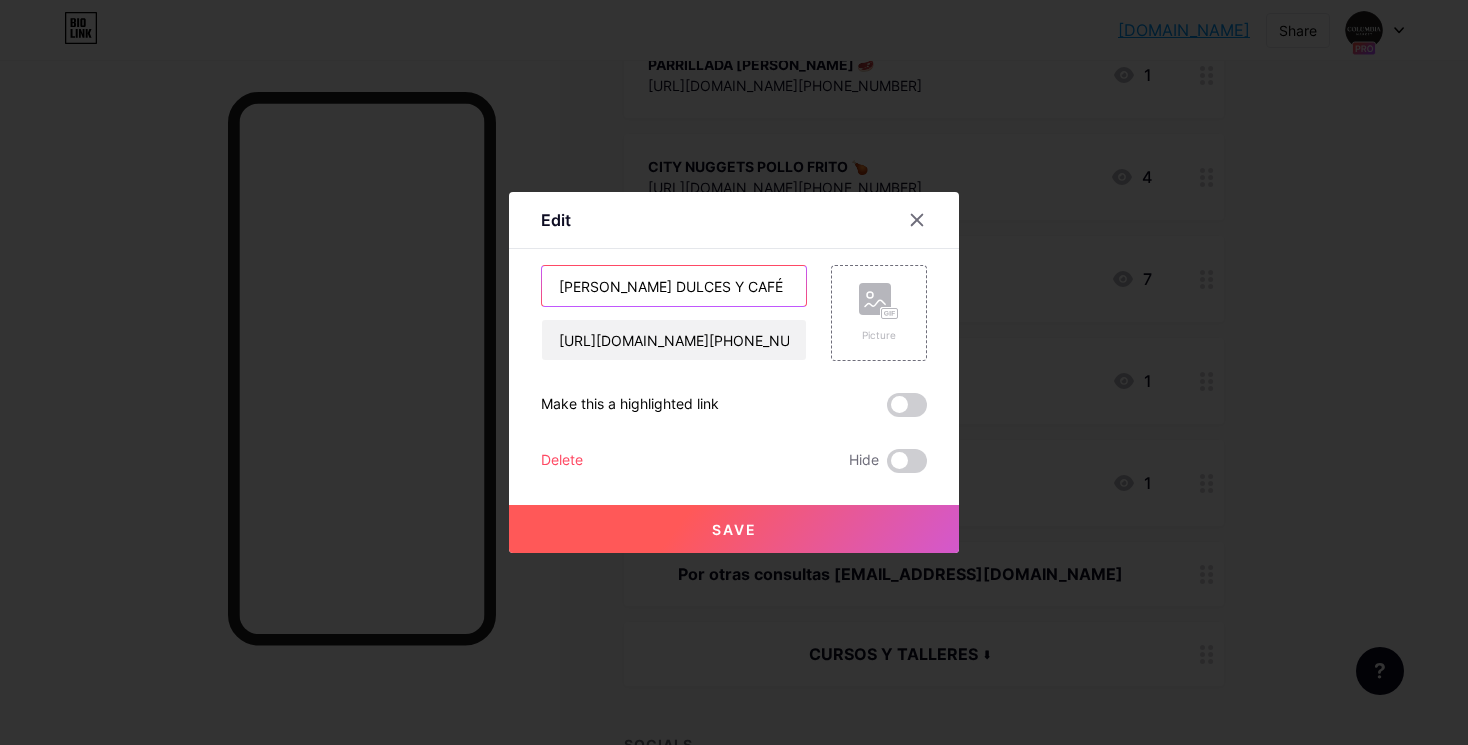 paste on "☕" 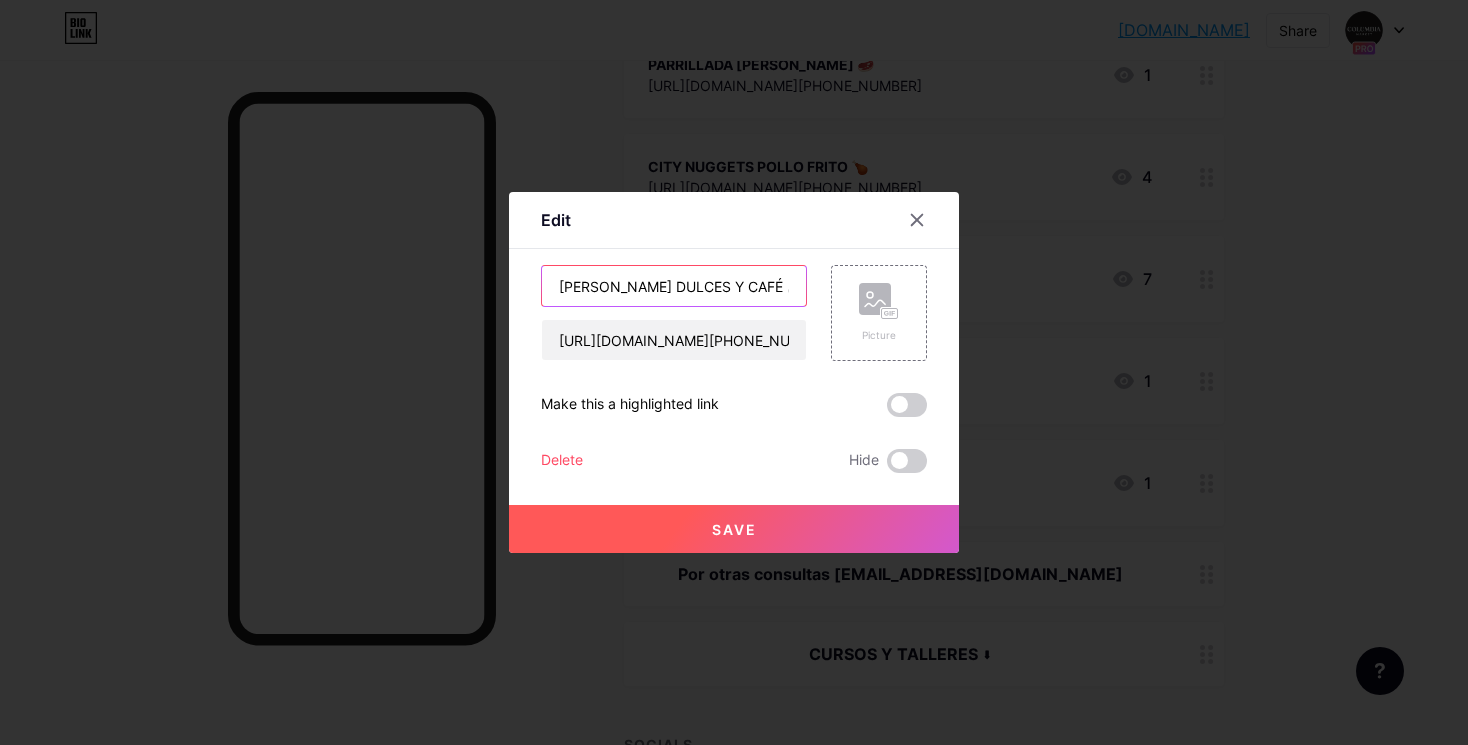 type on "[PERSON_NAME] DULCES Y CAFÉ ☕" 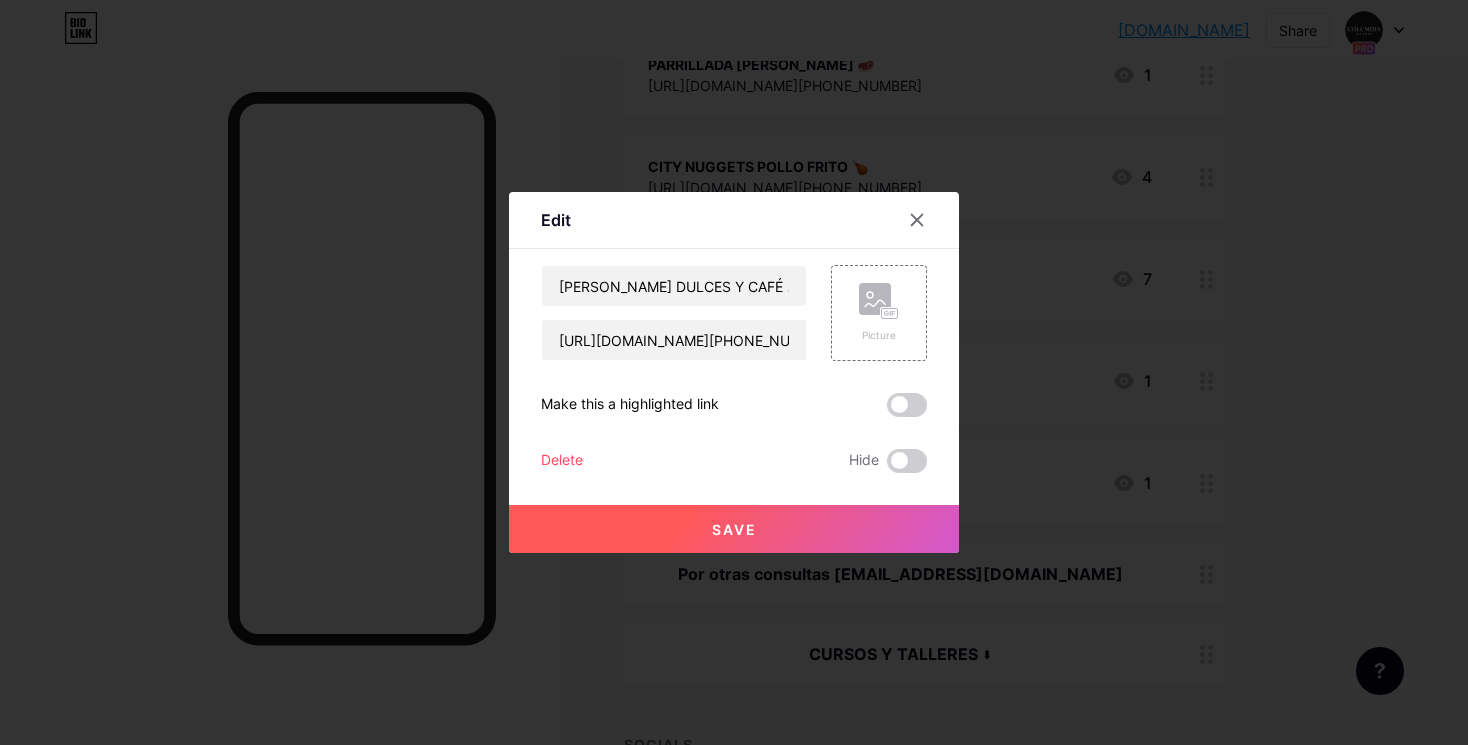click on "Save" at bounding box center (734, 529) 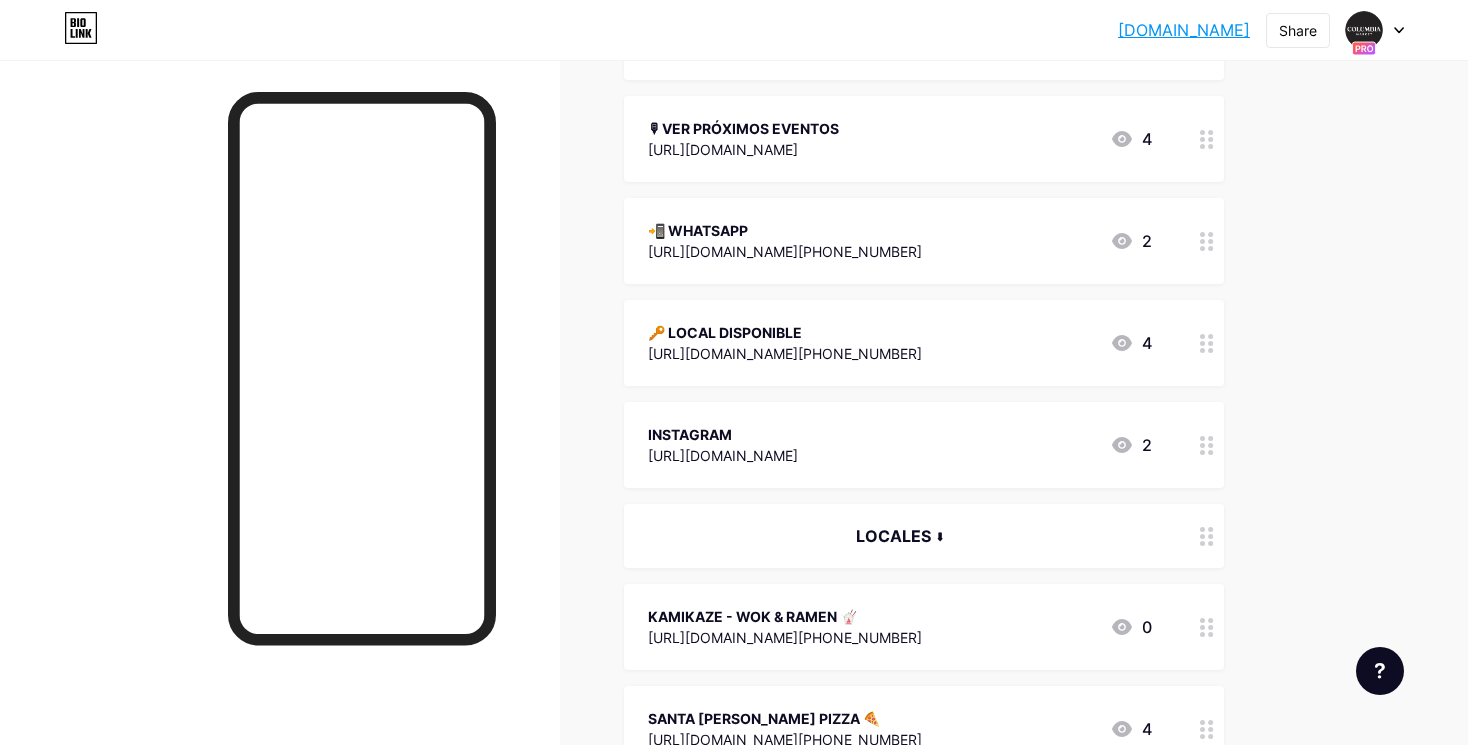 scroll, scrollTop: 773, scrollLeft: 0, axis: vertical 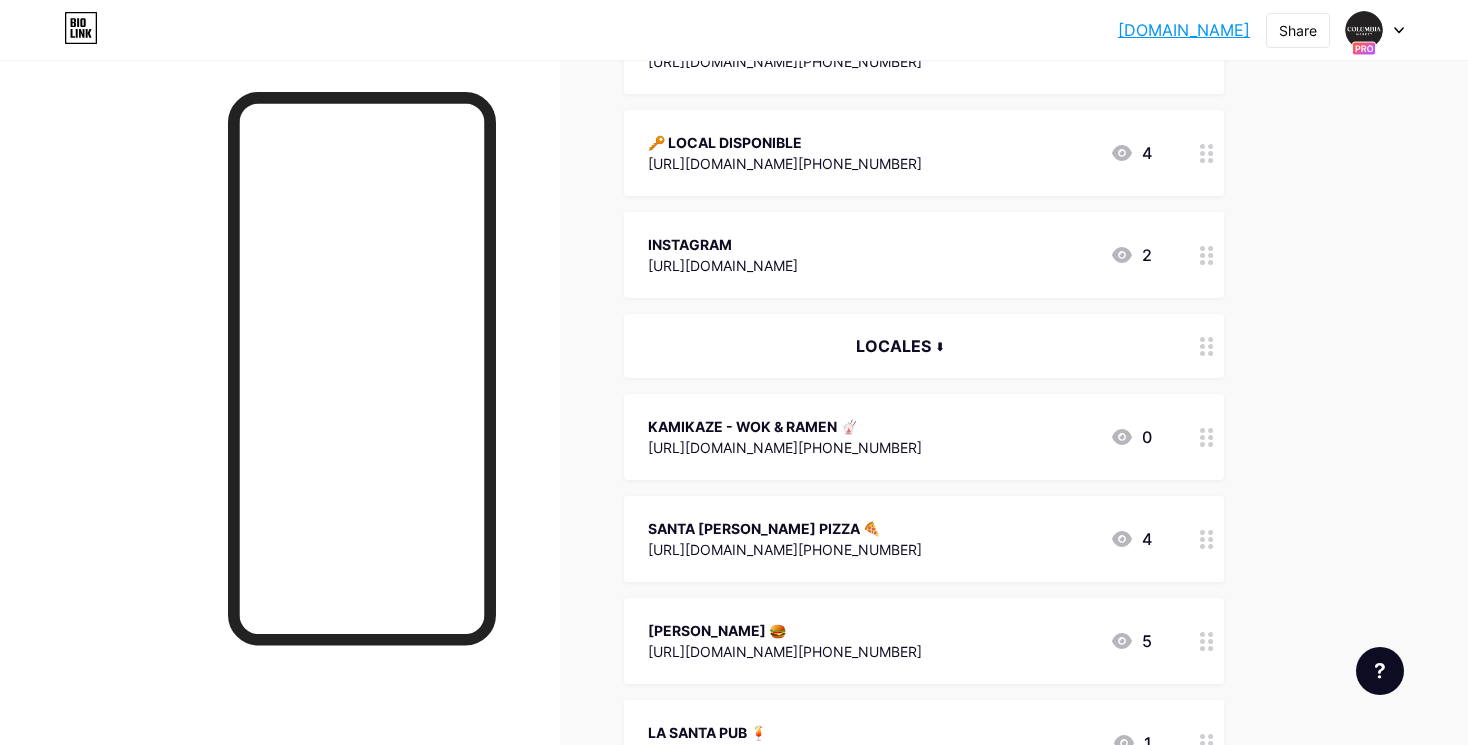 click on "KAMIKAZE - WOK & RAMEN 🥡" at bounding box center (785, 426) 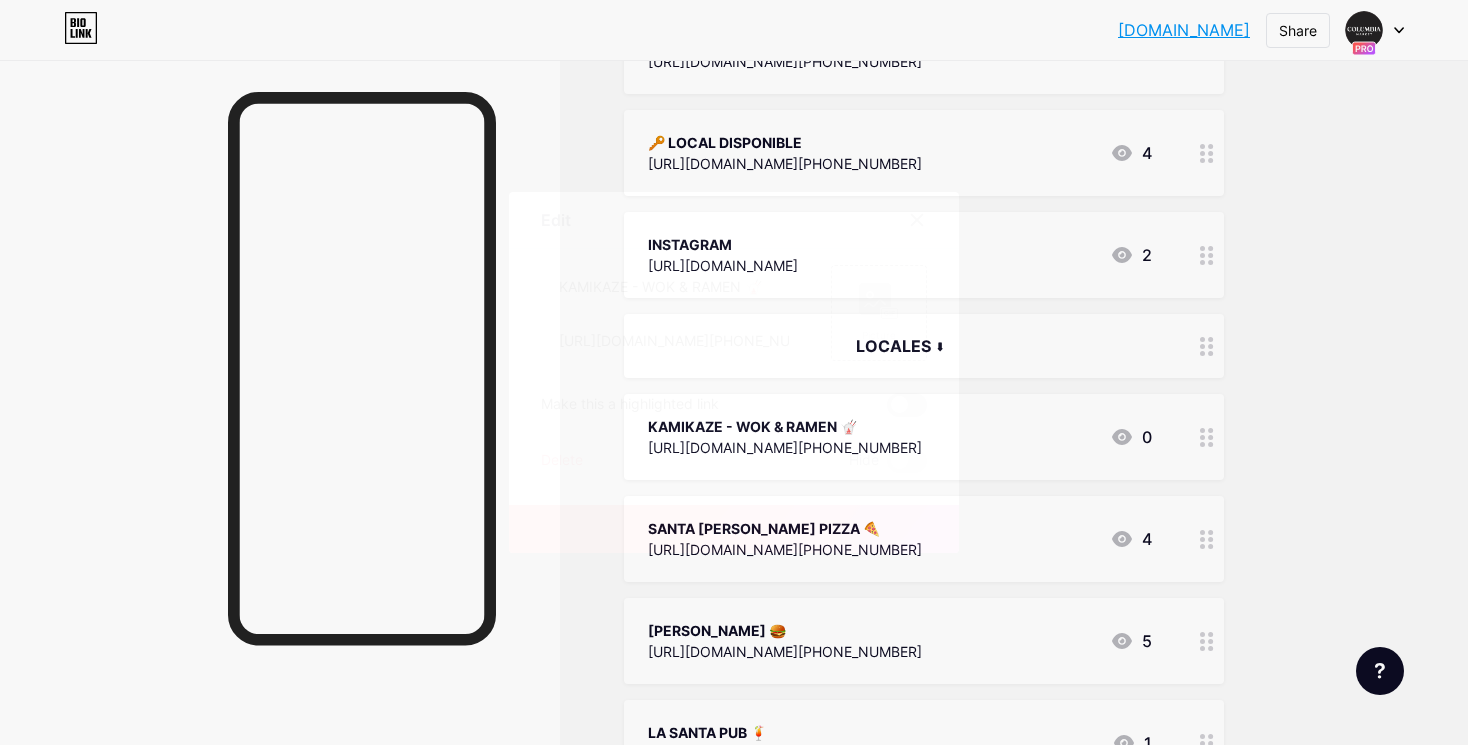 click at bounding box center (907, 405) 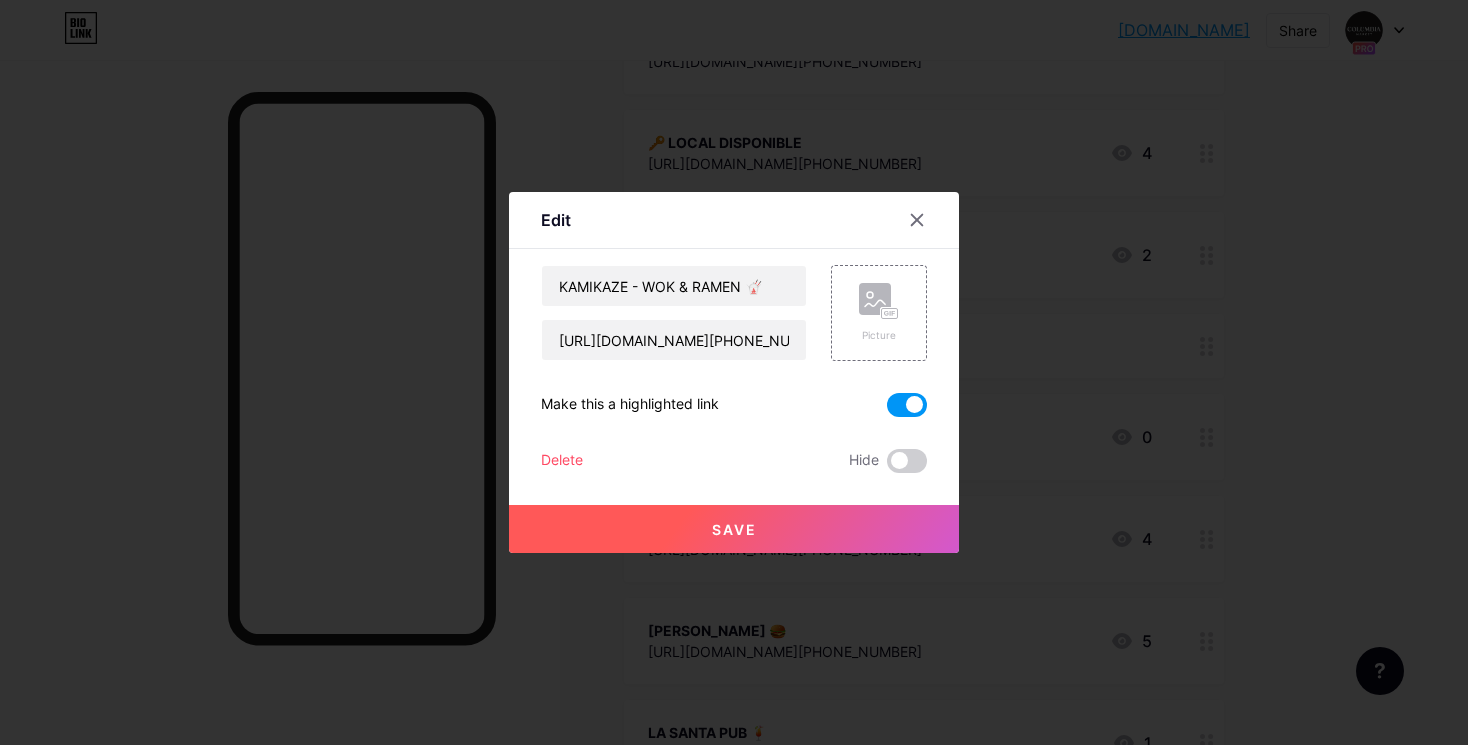 click on "Save" at bounding box center (734, 513) 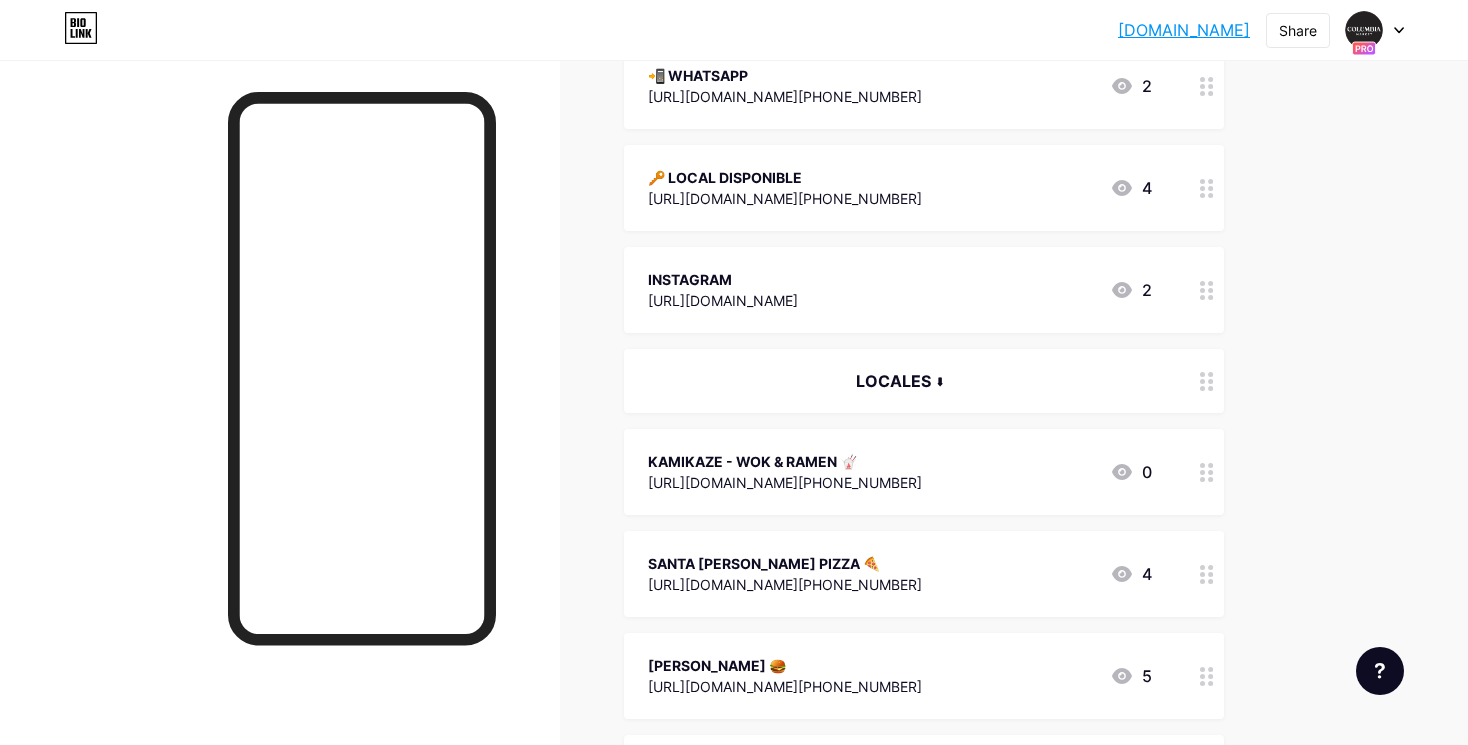 scroll, scrollTop: 805, scrollLeft: 0, axis: vertical 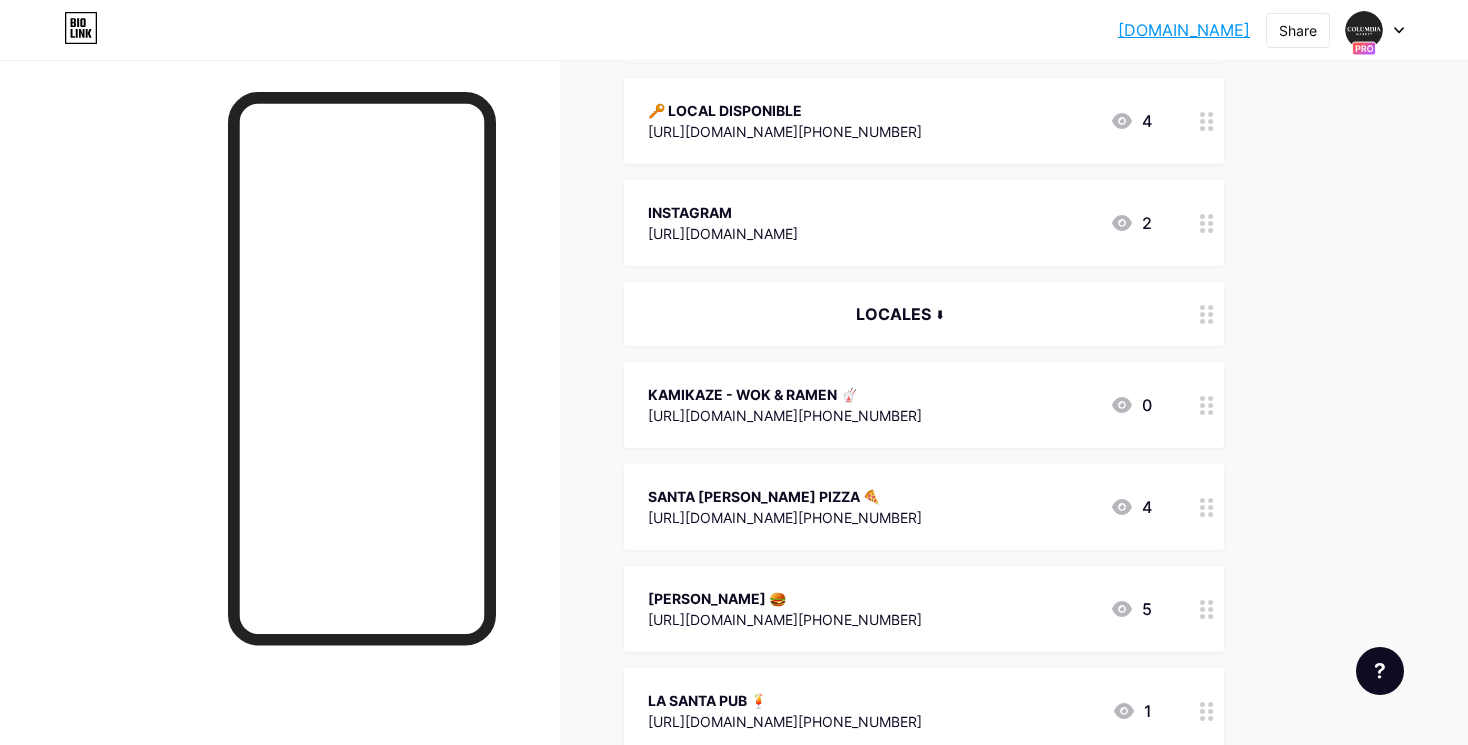 click on "columbiamarket....   [DOMAIN_NAME]   Share                     Switch accounts     Columbia Market   [DOMAIN_NAME]/[GEOGRAPHIC_DATA]       [GEOGRAPHIC_DATA][PERSON_NAME] Pizza   [DOMAIN_NAME]/[GEOGRAPHIC_DATA] MARKET   [DOMAIN_NAME]/[GEOGRAPHIC_DATA]     + Add a new page        Account settings   Logout   Link Copied
Links
Posts
Design
Subscribers
NEW
Stats
Settings       + ADD LINK     + ADD EMBED
+ Add header
¡12 restaurantes en un solo lugar!
CONTACTO ⬇
📍¿CÓMO LLEGAR?
[URL][DOMAIN_NAME]
7
🍔 VER MENÚ
[URL][DOMAIN_NAME]
7
🎙VER PRÓXIMOS EVENTOS
4" at bounding box center (734, 669) 